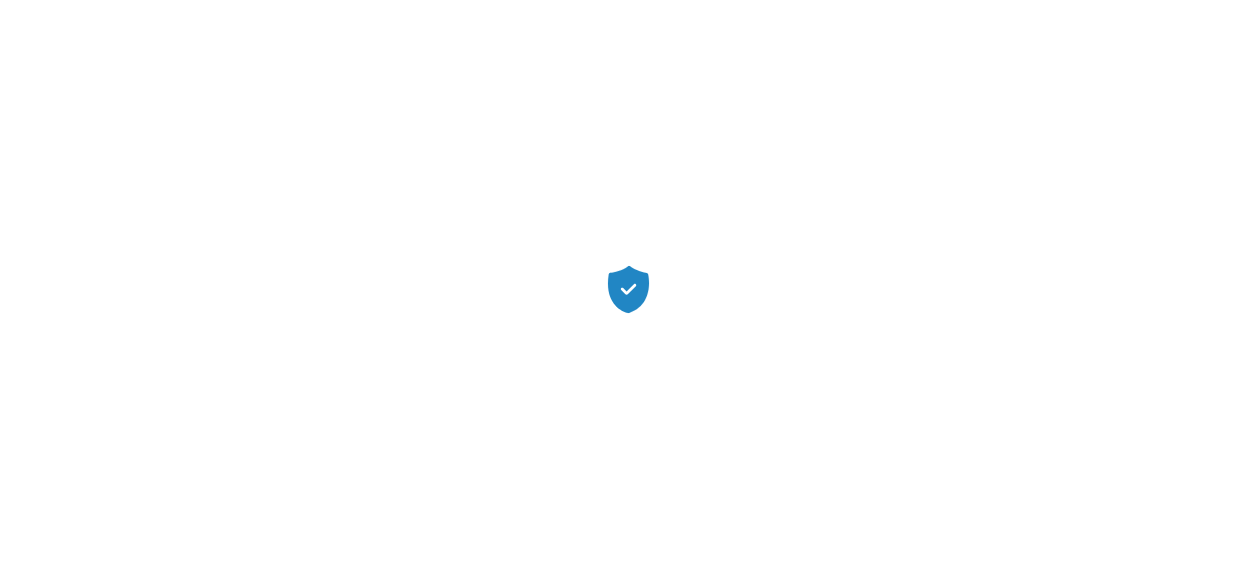 scroll, scrollTop: 0, scrollLeft: 0, axis: both 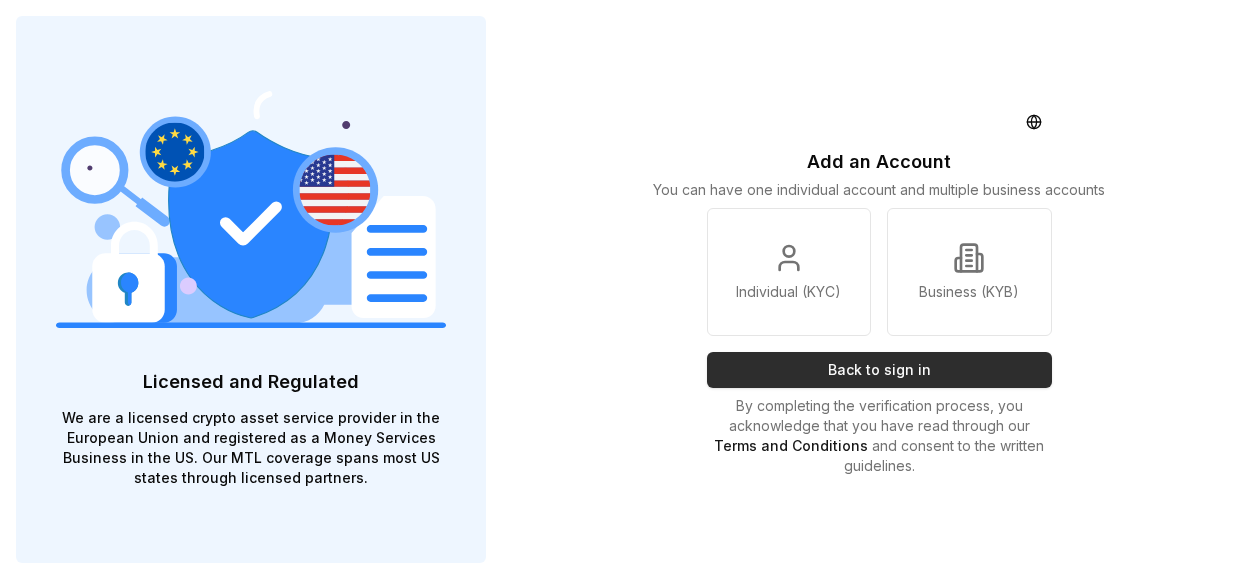 click on "Back to sign in" at bounding box center [879, 370] 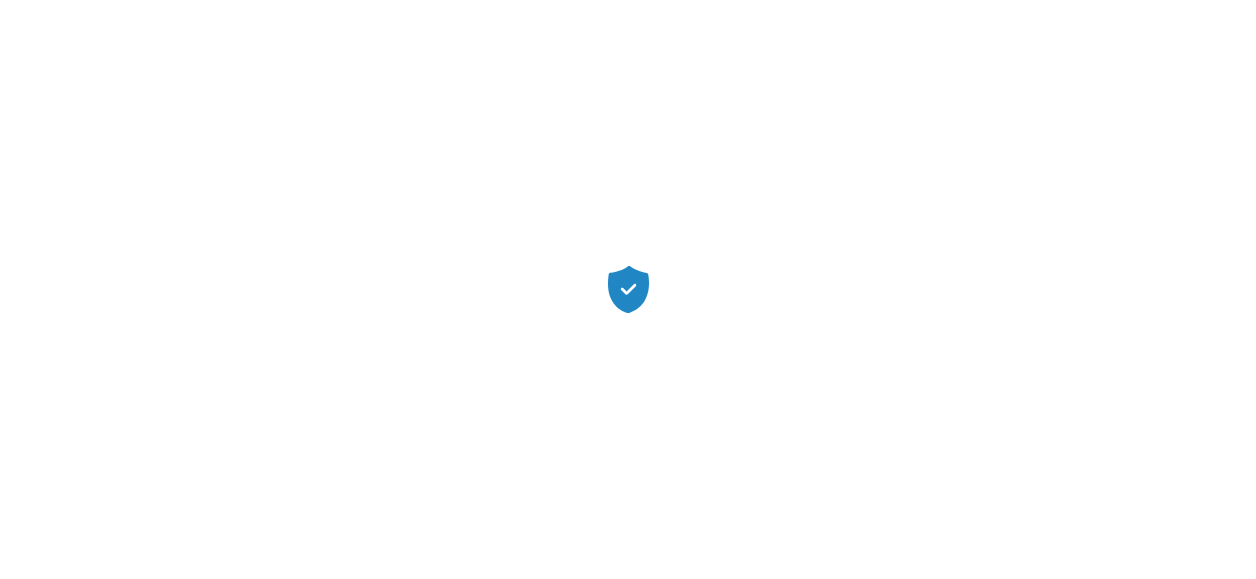 scroll, scrollTop: 0, scrollLeft: 0, axis: both 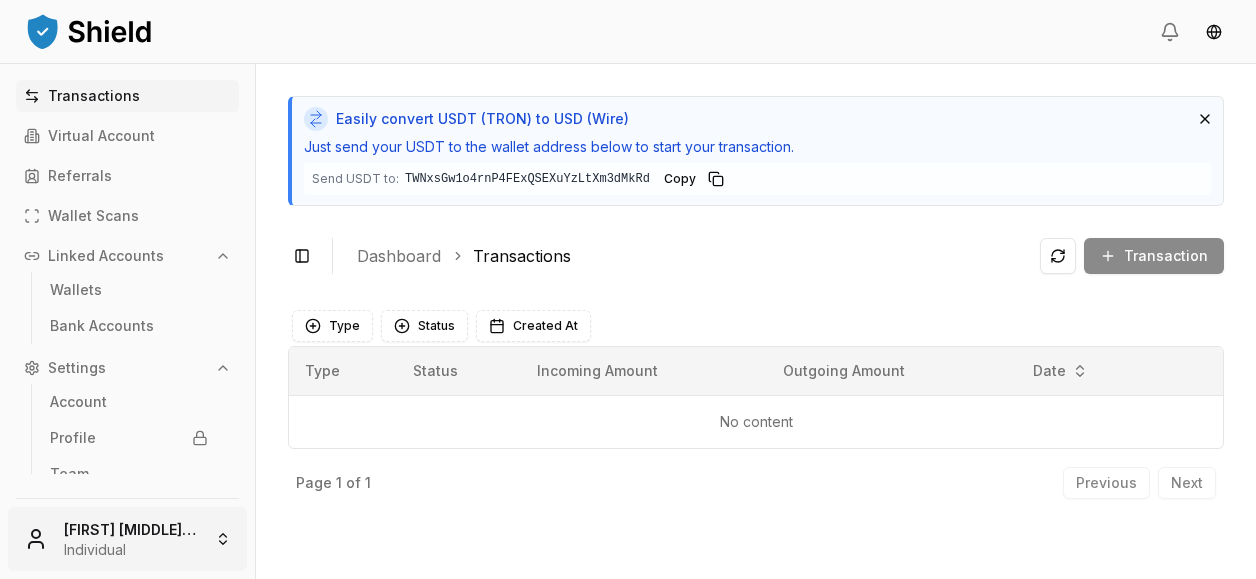 click on "Transactions Virtual Account Referrals Wallet Scans Linked Accounts Wallets Bank Accounts Settings Account Profile Team Carlos Fermín Morello Individual Easily convert USDT (TRON) to USD (Wire) Just send your USDT to the wallet address below to start your transaction. Send USDT to: TWNxsGw1o4rnP4FExQSEXuYzLtXm3dMkRd TWNxsGw1...3dMkRd Copy Toggle Sidebar Dashboard Transactions   Transaction No content Type Status Created At Type Status Incoming Amount Outgoing Amount Date No content Page 1 of 1 Previous Next" at bounding box center [628, 289] 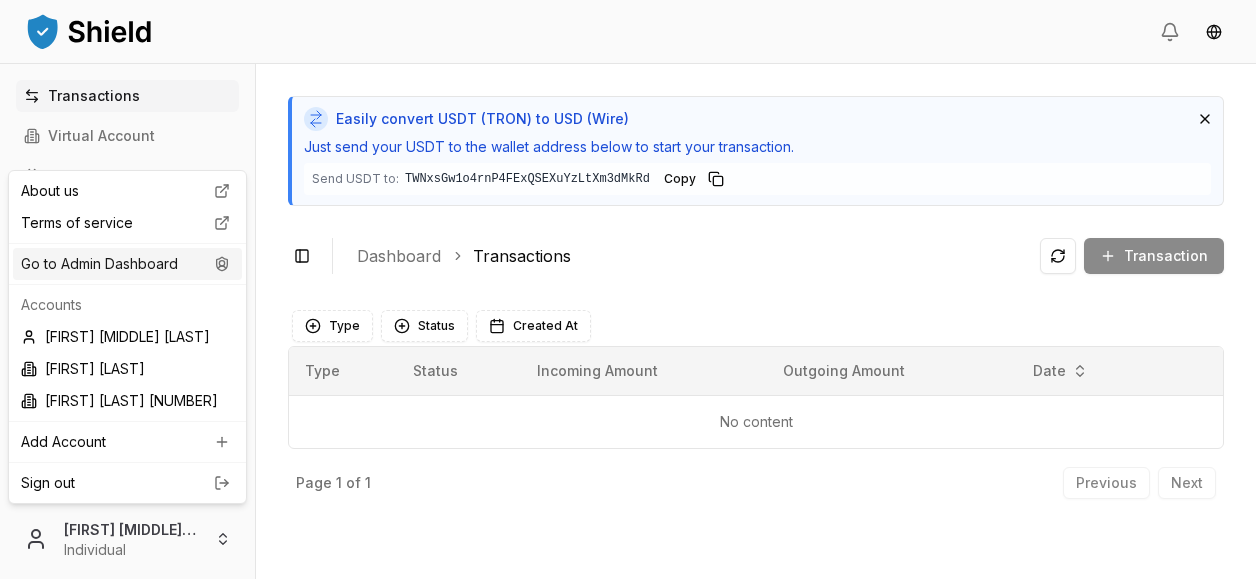 click on "Go to Admin Dashboard" at bounding box center (127, 264) 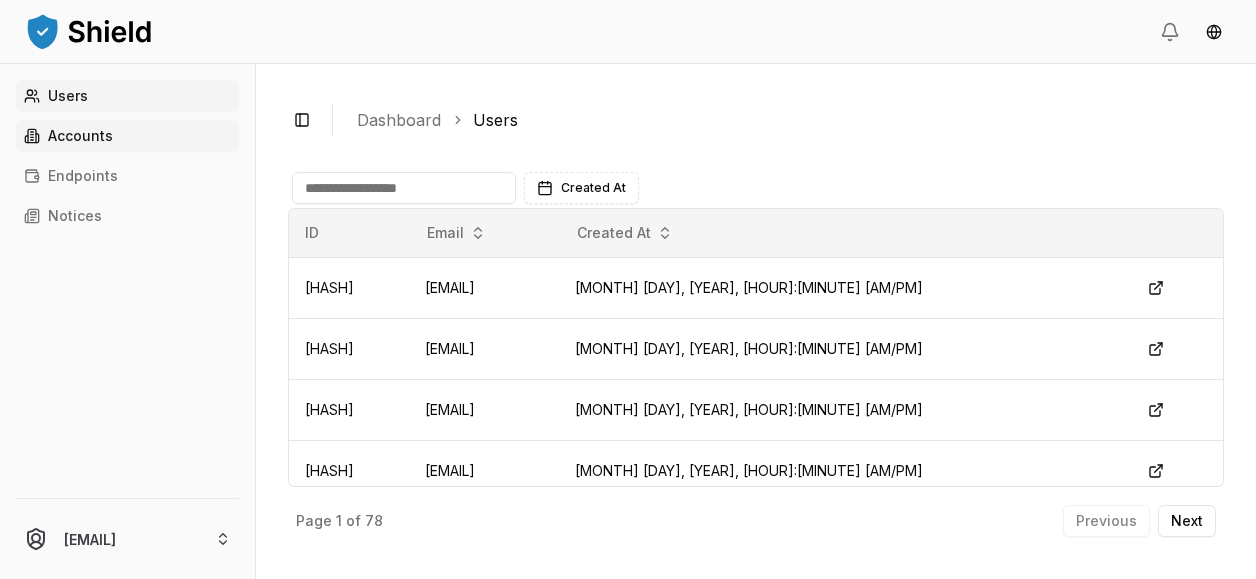 click on "Accounts" at bounding box center [127, 136] 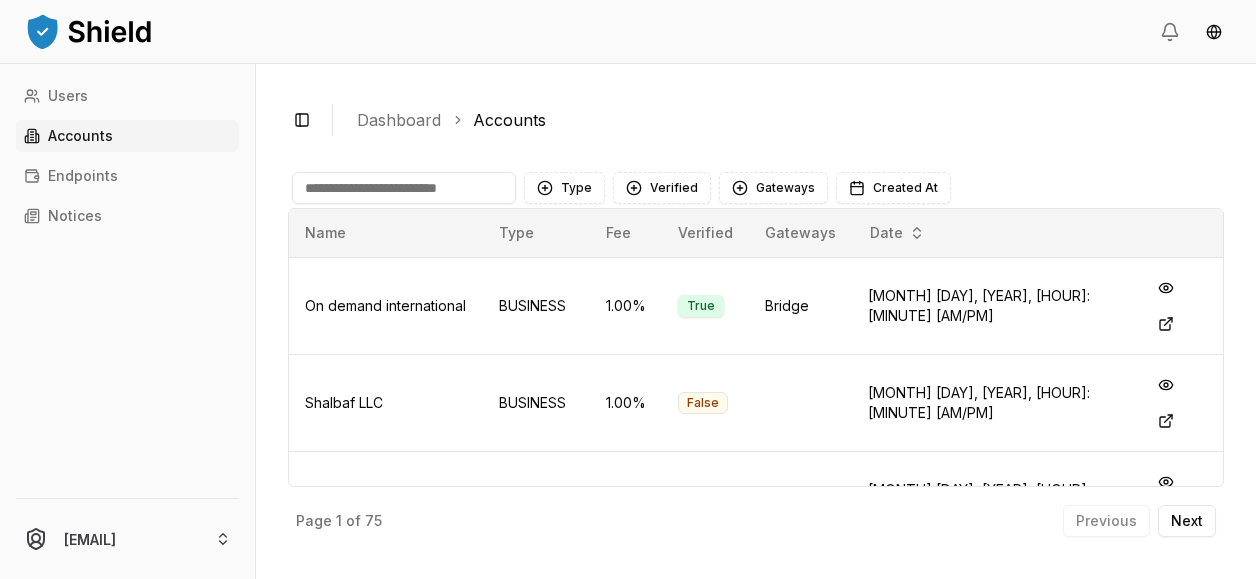 click at bounding box center (404, 188) 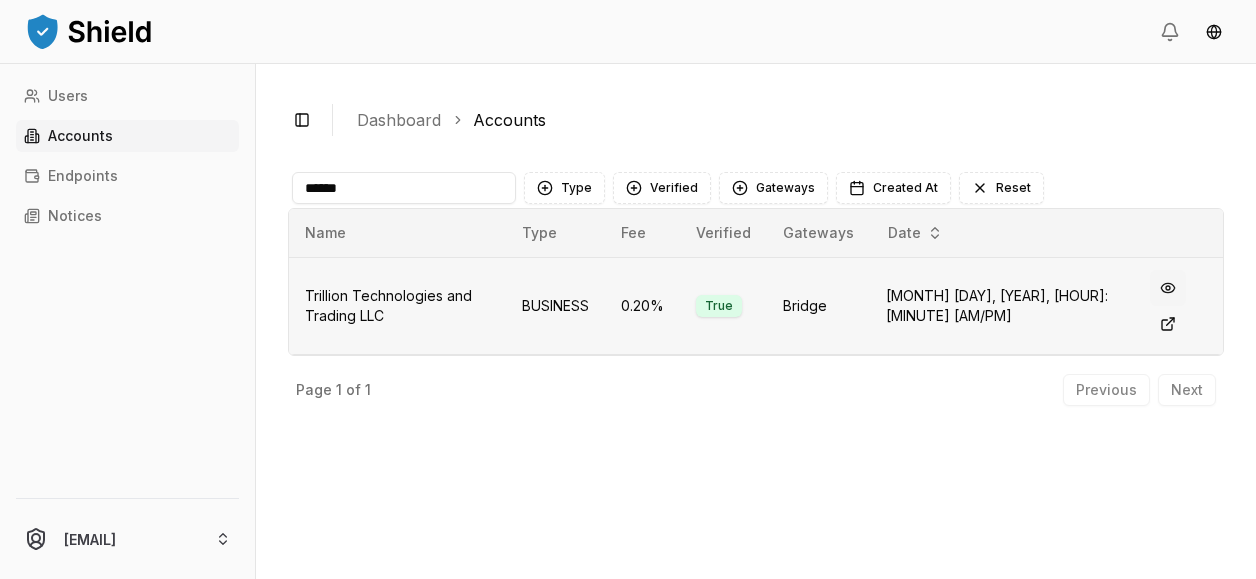 type on "******" 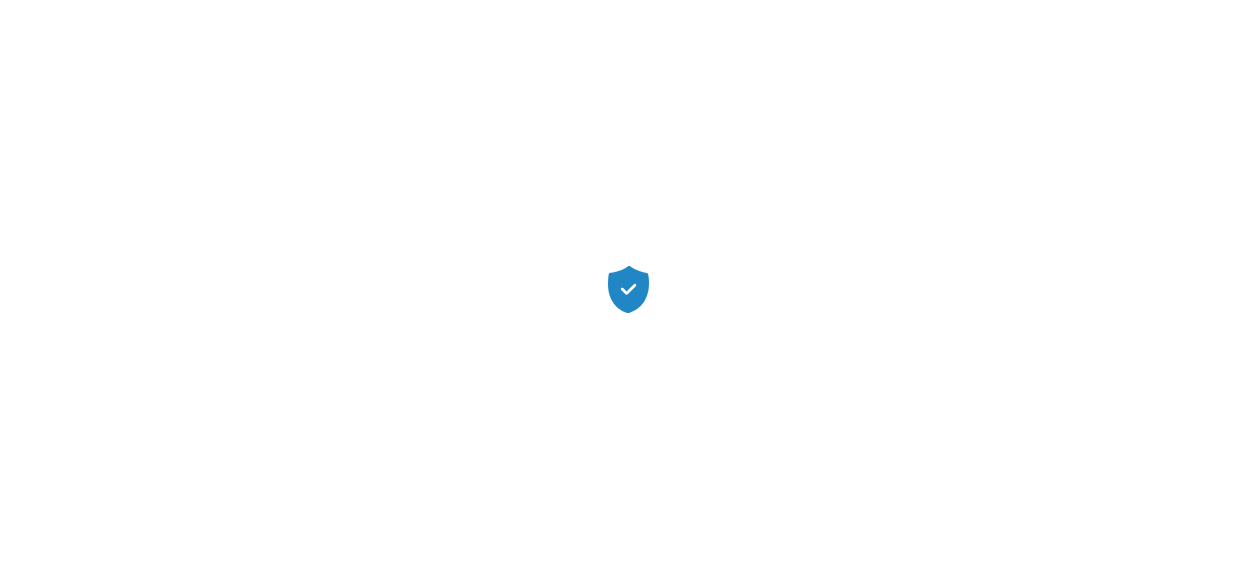 scroll, scrollTop: 0, scrollLeft: 0, axis: both 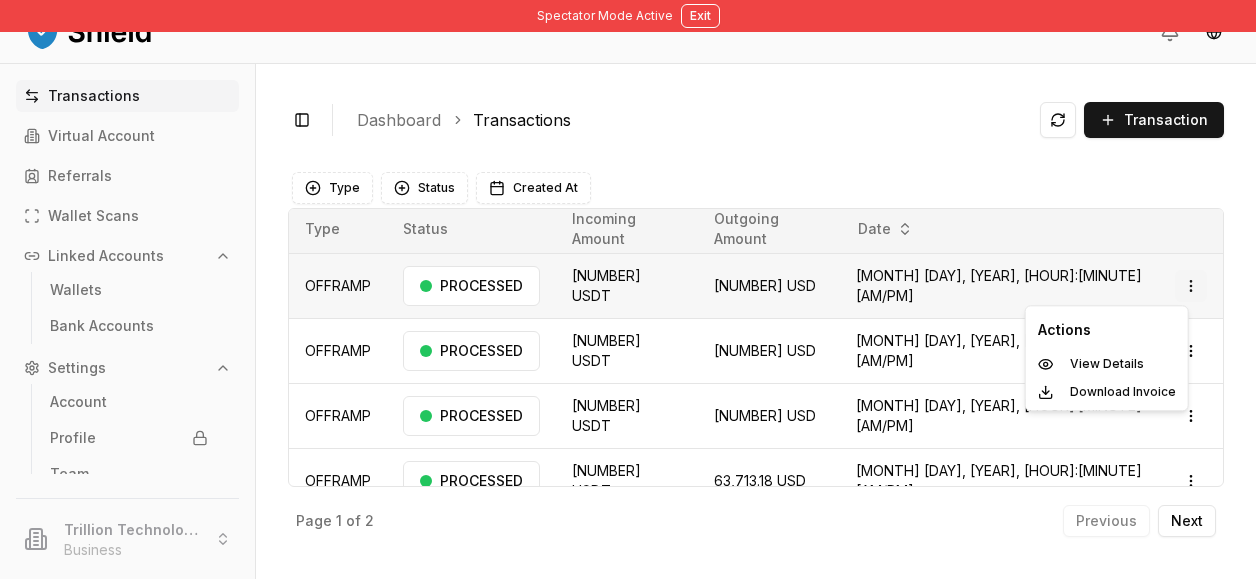 click on "Spectator Mode Active Exit Transactions Virtual Account Referrals Wallet Scans Linked Accounts Wallets Bank Accounts Settings Account Profile Team Trillion Technologies and Trading LLC Business Toggle Sidebar Dashboard Transactions   Transaction OFFRAMP   [NUMBER] [CURRENCY]   [NUMBER] [CURRENCY] [MONTH] [DAY], [YEAR], [HOUR]:[MINUTE] [AM/PM] PROCESSED Open menu OFFRAMP   [NUMBER] [CURRENCY]   [NUMBER] [CURRENCY] [MONTH] [DAY], [YEAR], [HOUR]:[MINUTE] [AM/PM] PROCESSED Open menu OFFRAMP   [NUMBER] [CURRENCY]   [NUMBER] [CURRENCY] [MONTH] [DAY], [YEAR], [HOUR]:[MINUTE] [AM/PM] PROCESSED Open menu OFFRAMP   [NUMBER] [CURRENCY]   [NUMBER] [CURRENCY] [MONTH] [DAY], [YEAR], [HOUR]:[MINUTE] [AM/PM] PROCESSED Open menu OFFRAMP   [NUMBER] [CURRENCY]   [NUMBER] [CURRENCY] [MONTH] [DAY], [YEAR], [HOUR]:[MINUTE] [AM/PM] PROCESSED Open menu OFFRAMP   [NUMBER] [CURRENCY]   [NUMBER] [CURRENCY] [MONTH] [DAY], [YEAR], [HOUR]:[MINUTE] [AM/PM] PROCESSED Open menu OFFRAMP   [NUMBER] [CURRENCY]   [NUMBER] [CURRENCY] [MONTH] [DAY], [YEAR], [HOUR]:[MINUTE] [AM/PM] PROCESSED Open menu OFFRAMP   [NUMBER] [CURRENCY]   [NUMBER] [CURRENCY] [MONTH] [DAY], [YEAR], [HOUR]:[MINUTE] [AM/PM] PROCESSED Open menu Page 1 of 2 Previous Next Type Status Created At Type Status Incoming Amount Outgoing Amount Date   OFFRAMP   PROCESSED   [NUMBER]" at bounding box center [628, 289] 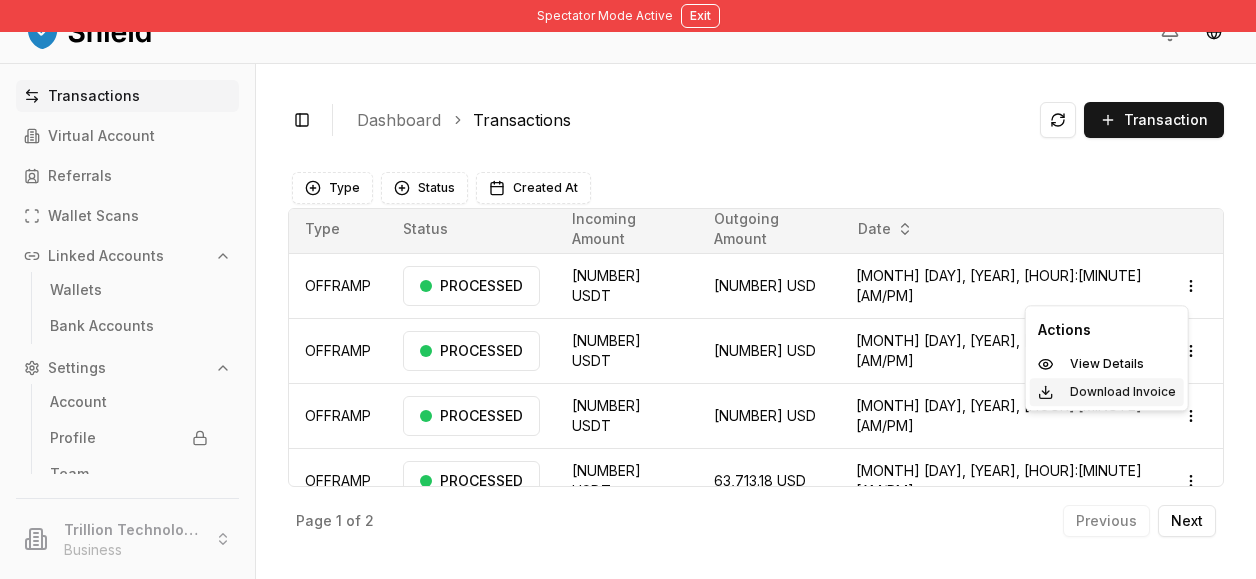 click on "Download Invoice" at bounding box center (1107, 392) 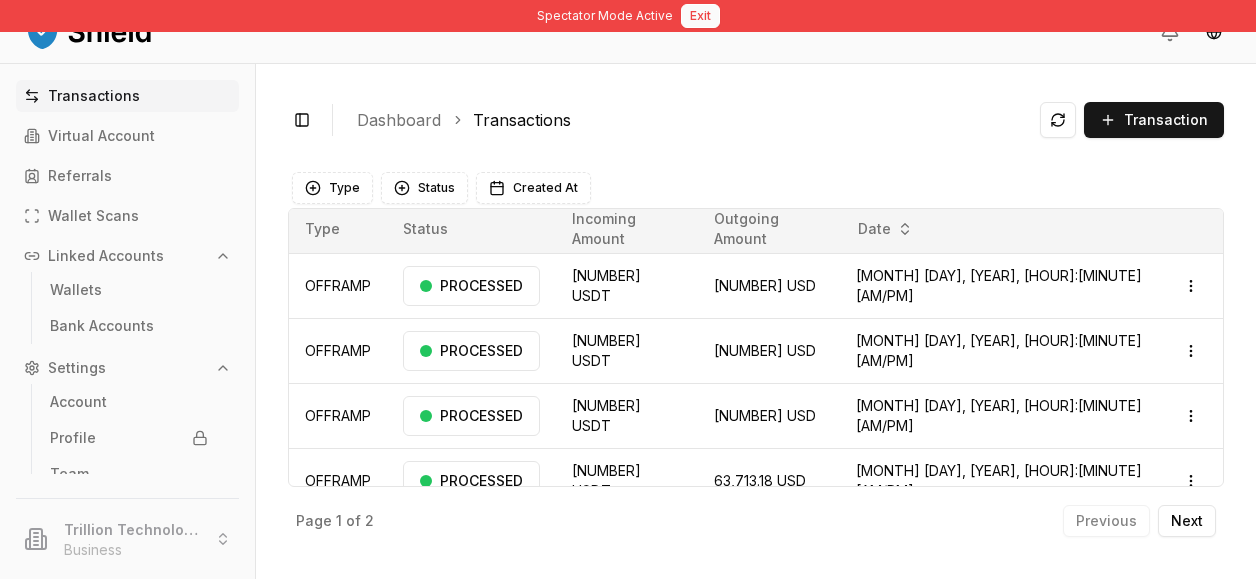 click on "Exit" at bounding box center [700, 16] 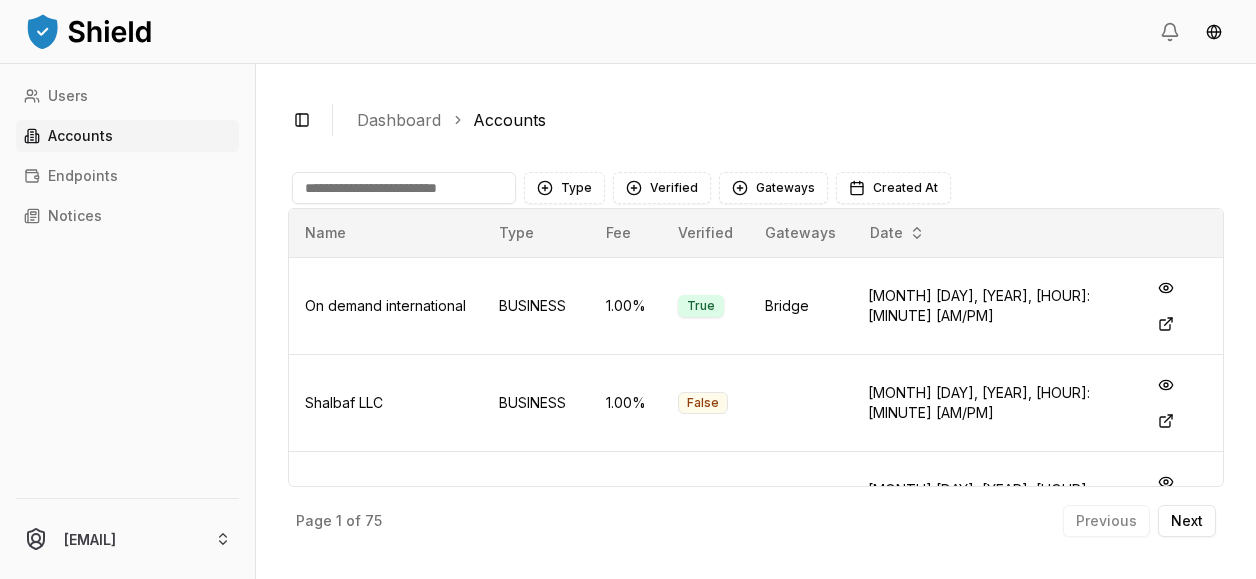click at bounding box center [404, 188] 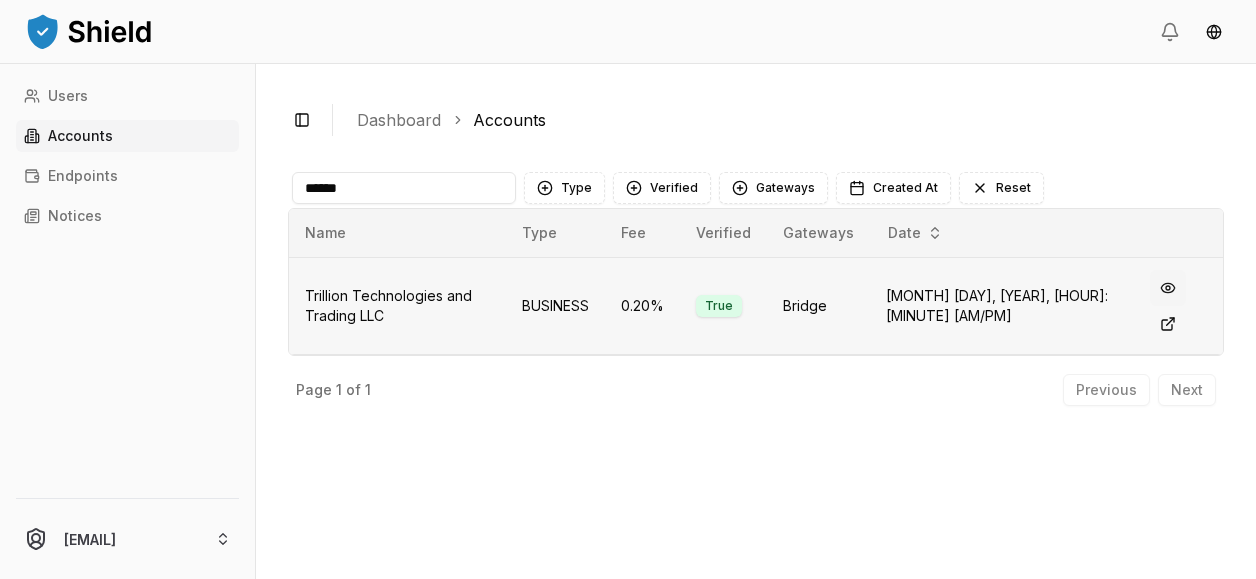 type on "******" 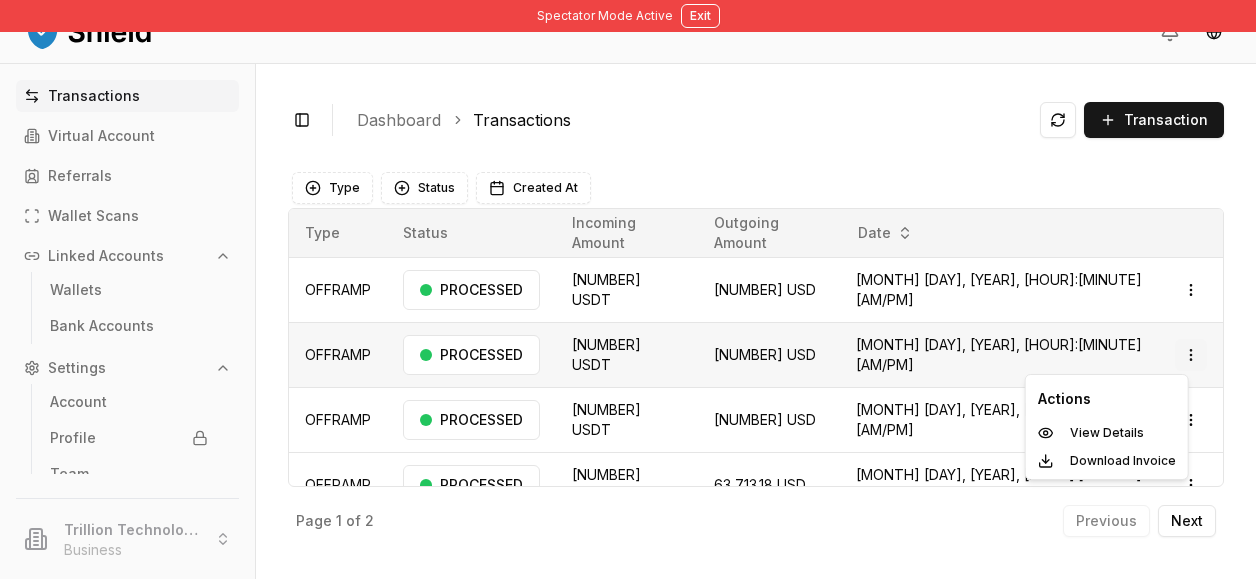 click on "Spectator Mode Active Exit Transactions Virtual Account Referrals Wallet Scans Linked Accounts Wallets Bank Accounts Settings Account Profile Team Trillion Technologies and Trading LLC Business Toggle Sidebar Dashboard Transactions   Transaction OFFRAMP   36,947.00 USDT   36,873.10 USD [MONTH] 31, 2025, 6:08 [AM/PM] PROCESSED Open menu OFFRAMP   46,061.72 USDT   45,969.58 USD [MONTH] 31, 2025, 5:26 [AM/PM] PROCESSED Open menu OFFRAMP   37,646.00 USDT   37,570.70 USD [MONTH] 31, 2025, 4:08 [AM/PM] PROCESSED Open menu OFFRAMP   63,840.88 USDT   63,713.18 USD [MONTH] 31, 2025, 1:32 [AM/PM] PROCESSED Open menu OFFRAMP   100.00 USDT   99.80 USD [MONTH] 31, 2025, 1:06 [AM/PM] PROCESSED Open menu OFFRAMP   200.41 USDT   199.99 USD [MONTH] 31, 2025, 12:58 [AM/PM] PROCESSED Open menu OFFRAMP   52,186.00 USDT   52,081.62 USD [MONTH] 31, 2025, 12:06 [AM/PM] PROCESSED Open menu OFFRAMP   10.00 USDT   9.98 USD [MONTH] 31, 2025, 12:01 [AM/PM] PROCESSED Open menu Page 1 of 2 Previous Next Type Status Created At Type Status Incoming Amount Outgoing Amount Date   OFFRAMP   PROCESSED   36,947.00" at bounding box center (628, 289) 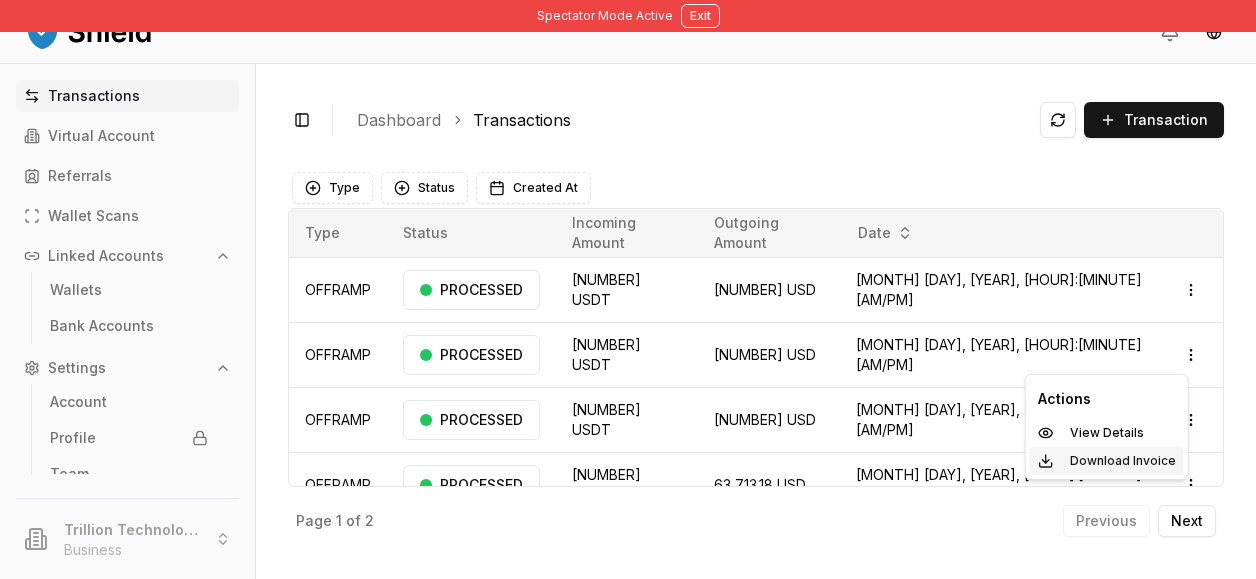 click on "Download Invoice" at bounding box center (1123, 461) 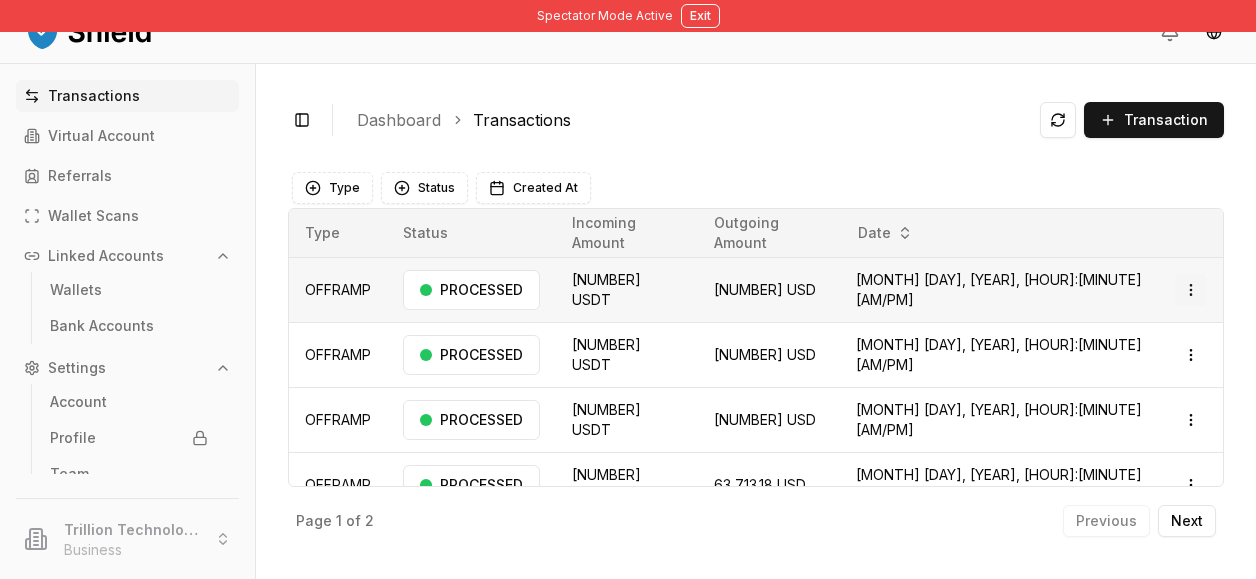 click on "Spectator Mode Active Exit Transactions Virtual Account Referrals Wallet Scans Linked Accounts Wallets Bank Accounts Settings Account Profile Team Trillion Technologies and Trading LLC Business Toggle Sidebar Dashboard Transactions   Transaction OFFRAMP   36,947.00 USDT   36,873.10 USD [MONTH] 31, 2025, 6:08 [AM/PM] PROCESSED Open menu OFFRAMP   46,061.72 USDT   45,969.58 USD [MONTH] 31, 2025, 5:26 [AM/PM] PROCESSED Open menu OFFRAMP   37,646.00 USDT   37,570.70 USD [MONTH] 31, 2025, 4:08 [AM/PM] PROCESSED Open menu OFFRAMP   63,840.88 USDT   63,713.18 USD [MONTH] 31, 2025, 1:32 [AM/PM] PROCESSED Open menu OFFRAMP   100.00 USDT   99.80 USD [MONTH] 31, 2025, 1:06 [AM/PM] PROCESSED Open menu OFFRAMP   200.41 USDT   199.99 USD [MONTH] 31, 2025, 12:58 [AM/PM] PROCESSED Open menu OFFRAMP   52,186.00 USDT   52,081.62 USD [MONTH] 31, 2025, 12:06 [AM/PM] PROCESSED Open menu OFFRAMP   10.00 USDT   9.98 USD [MONTH] 31, 2025, 12:01 [AM/PM] PROCESSED Open menu Page 1 of 2 Previous Next Type Status Created At Type Status Incoming Amount Outgoing Amount Date   OFFRAMP   PROCESSED   36,947.00" at bounding box center (628, 289) 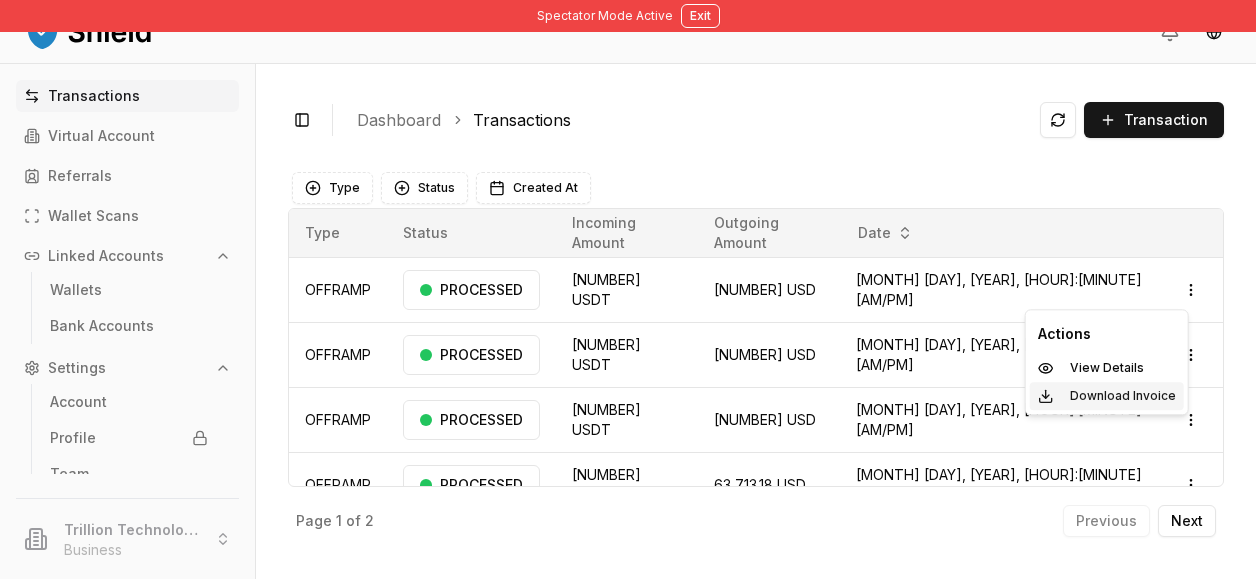 click on "Download Invoice" at bounding box center (1123, 396) 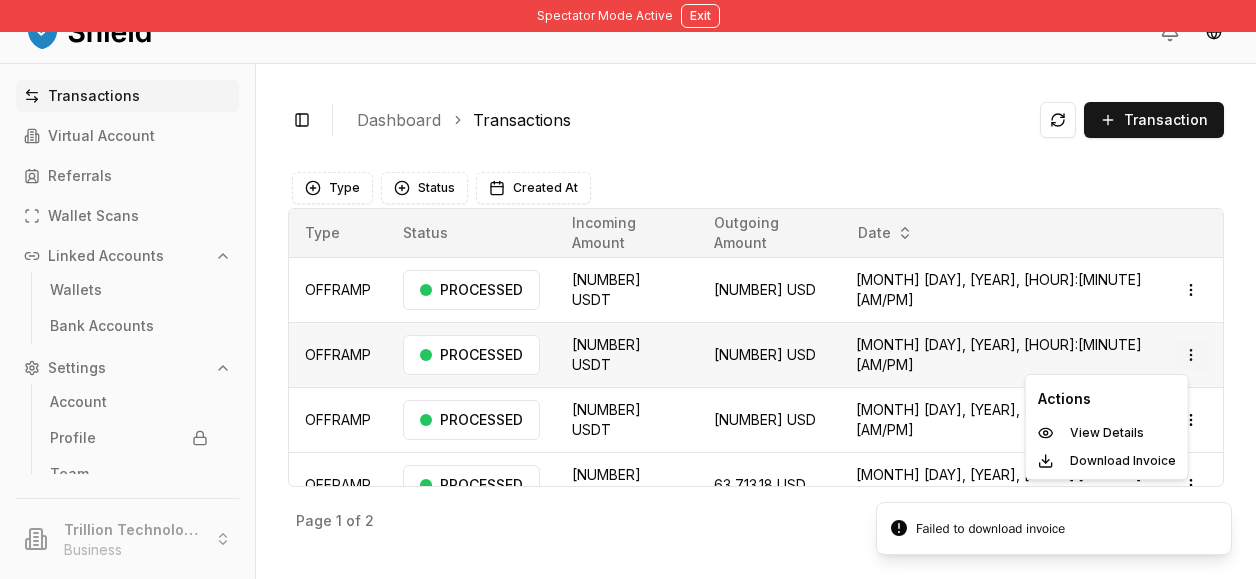 click on "Spectator Mode Active Exit Transactions Virtual Account Referrals Wallet Scans Linked Accounts Wallets Bank Accounts Settings Account Profile Team Trillion Technologies and Trading LLC Business Toggle Sidebar Dashboard Transactions   Transaction OFFRAMP   36,947.00 USDT   36,873.10 USD Jul 31, 2025, 6:08 PM PROCESSED Open menu OFFRAMP   46,061.72 USDT   45,969.58 USD Jul 31, 2025, 5:26 PM PROCESSED Open menu OFFRAMP   37,646.00 USDT   37,570.70 USD Jul 31, 2025, 4:08 PM PROCESSED Open menu OFFRAMP   63,840.88 USDT   63,713.18 USD Jul 31, 2025, 1:32 PM PROCESSED Open menu OFFRAMP   100.00 USDT   99.80 USD Jul 31, 2025, 1:06 PM PROCESSED Open menu OFFRAMP   200.41 USDT   199.99 USD Jul 31, 2025, 12:58 PM PROCESSED Open menu OFFRAMP   52,186.00 USDT   52,081.62 USD Jul 31, 2025, 12:06 PM PROCESSED Open menu OFFRAMP   10.00 USDT   9.98 USD Jul 31, 2025, 12:01 PM PROCESSED Open menu Page 1 of 2 Previous Next Type Status Created At Type Status Incoming Amount Outgoing Amount Date   OFFRAMP   PROCESSED   36,947.00" at bounding box center [628, 289] 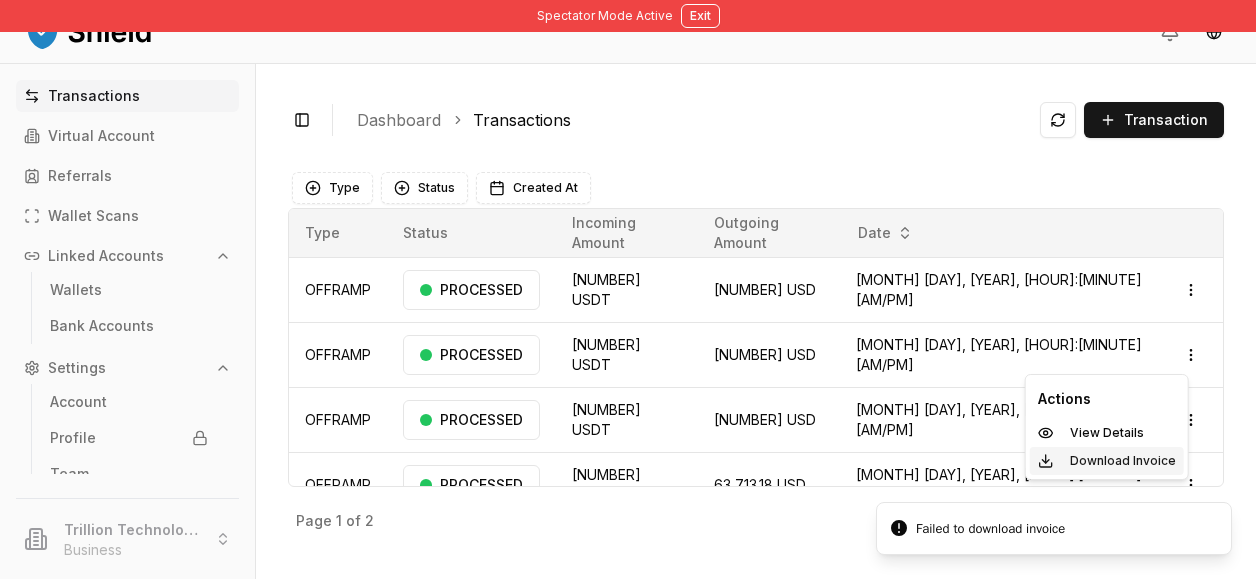 click on "Download Invoice" at bounding box center [1123, 461] 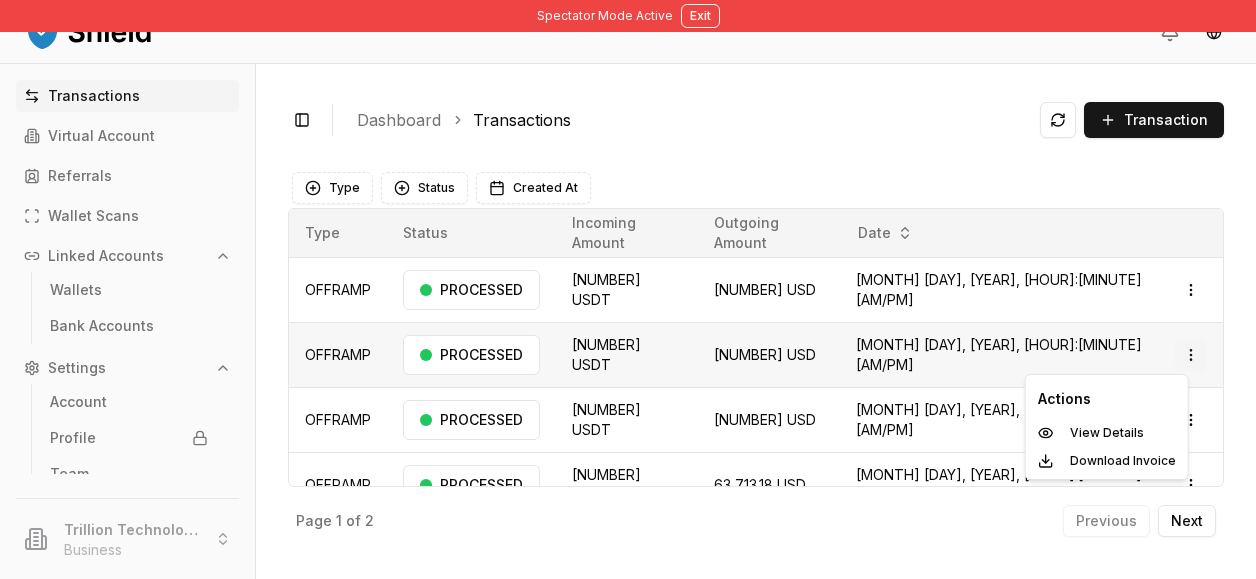 click on "Spectator Mode Active Exit Transactions Virtual Account Referrals Wallet Scans Linked Accounts Wallets Bank Accounts Settings Account Profile Team Trillion Technologies and Trading LLC Business Toggle Sidebar Dashboard Transactions   Transaction OFFRAMP   36,947.00 USDT   36,873.10 USD Jul 31, 2025, 6:08 PM PROCESSED Open menu OFFRAMP   46,061.72 USDT   45,969.58 USD Jul 31, 2025, 5:26 PM PROCESSED Open menu OFFRAMP   37,646.00 USDT   37,570.70 USD Jul 31, 2025, 4:08 PM PROCESSED Open menu OFFRAMP   63,840.88 USDT   63,713.18 USD Jul 31, 2025, 1:32 PM PROCESSED Open menu OFFRAMP   100.00 USDT   99.80 USD Jul 31, 2025, 1:06 PM PROCESSED Open menu OFFRAMP   200.41 USDT   199.99 USD Jul 31, 2025, 12:58 PM PROCESSED Open menu OFFRAMP   52,186.00 USDT   52,081.62 USD Jul 31, 2025, 12:06 PM PROCESSED Open menu OFFRAMP   10.00 USDT   9.98 USD Jul 31, 2025, 12:01 PM PROCESSED Open menu Page 1 of 2 Previous Next Type Status Created At Type Status Incoming Amount Outgoing Amount Date   OFFRAMP   PROCESSED   36,947.00" at bounding box center [628, 289] 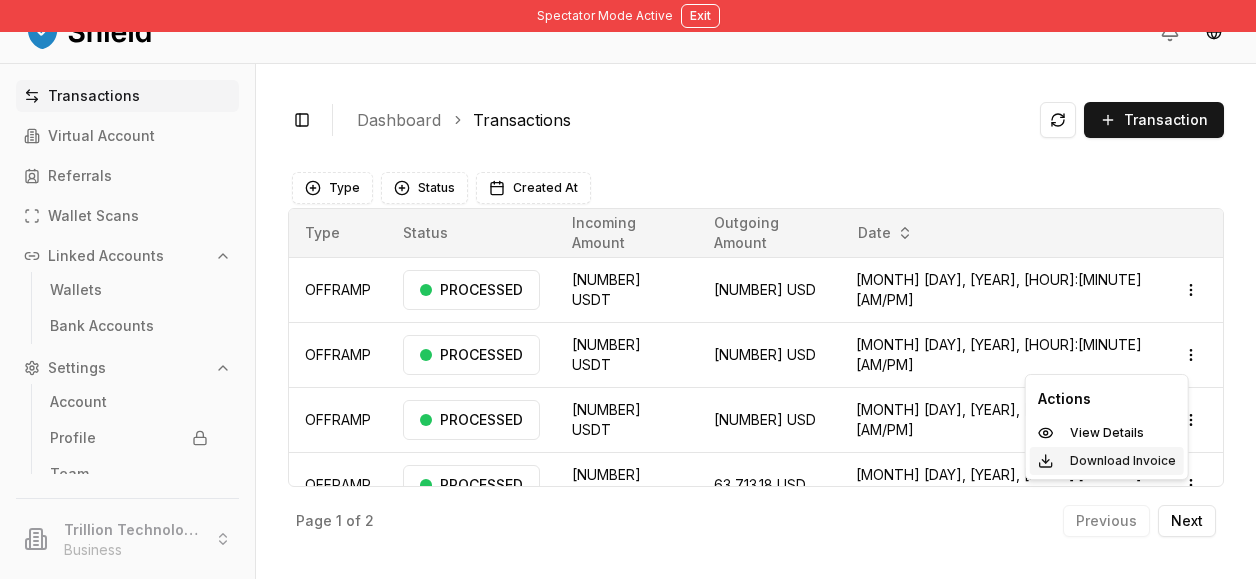 click on "Download Invoice" at bounding box center [1123, 461] 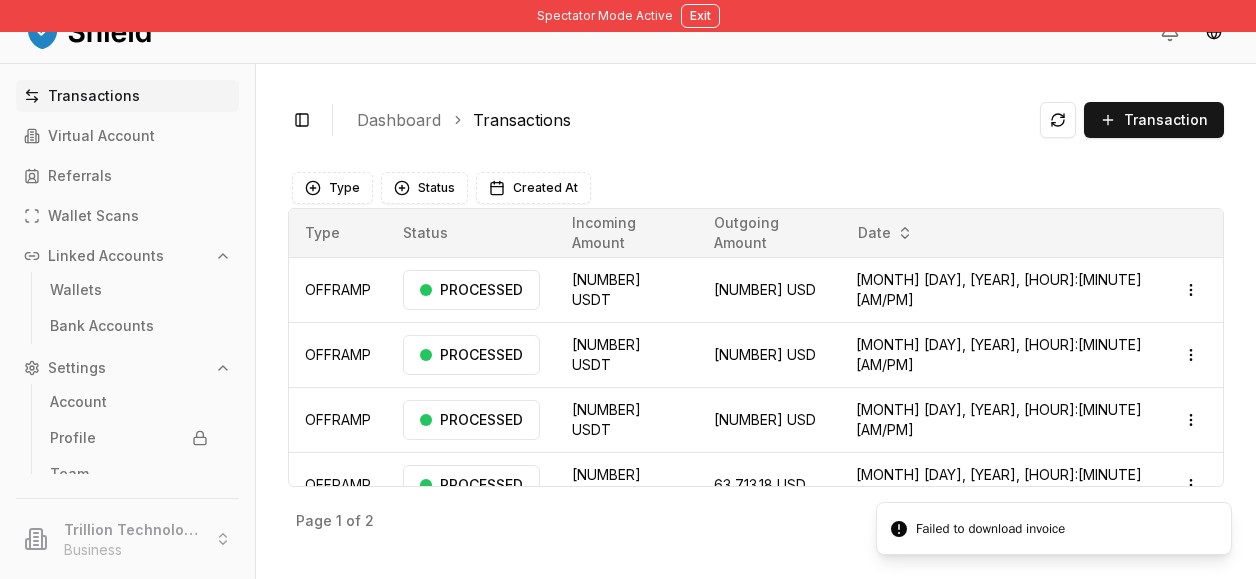 click on "Failed to download invoice" at bounding box center [990, 529] 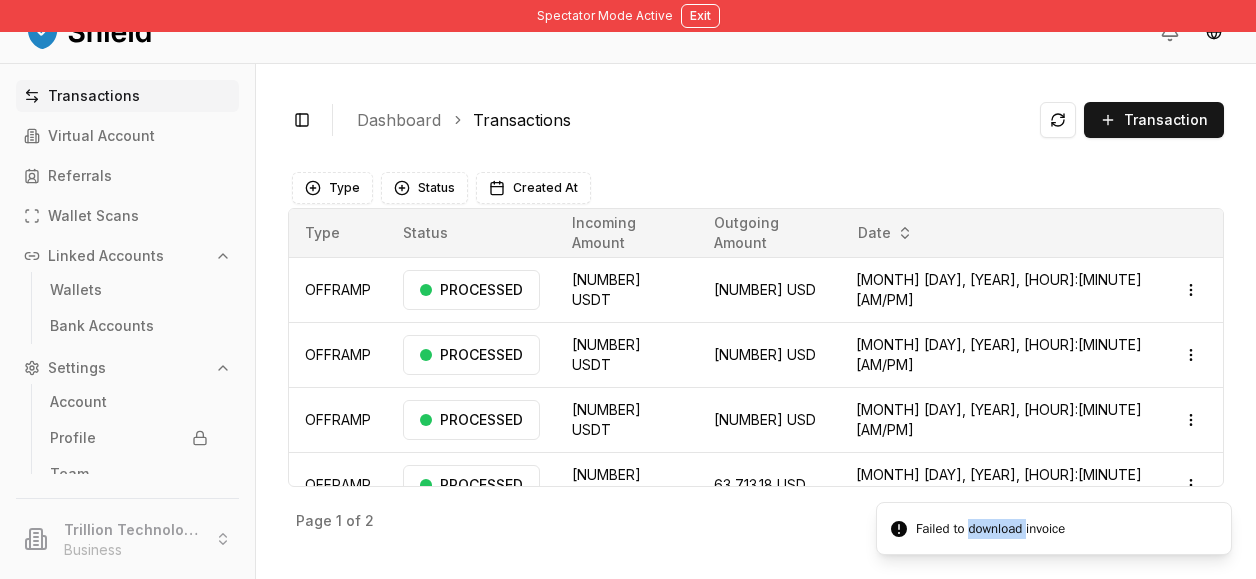 click on "Failed to download invoice" at bounding box center [990, 529] 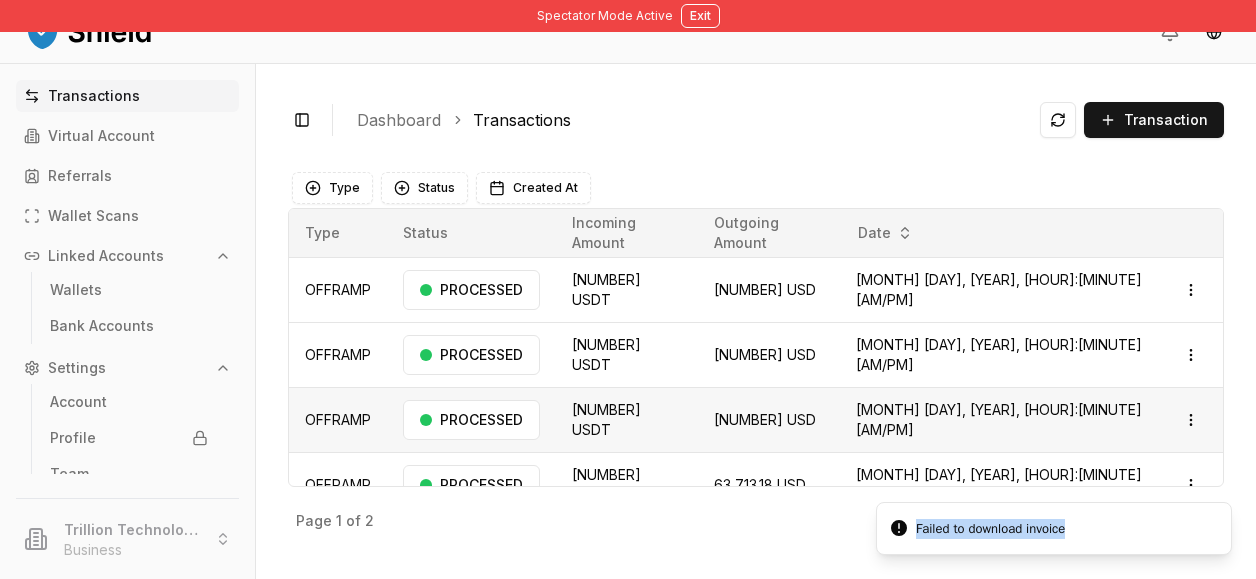 drag, startPoint x: 980, startPoint y: 529, endPoint x: 862, endPoint y: 404, distance: 171.89822 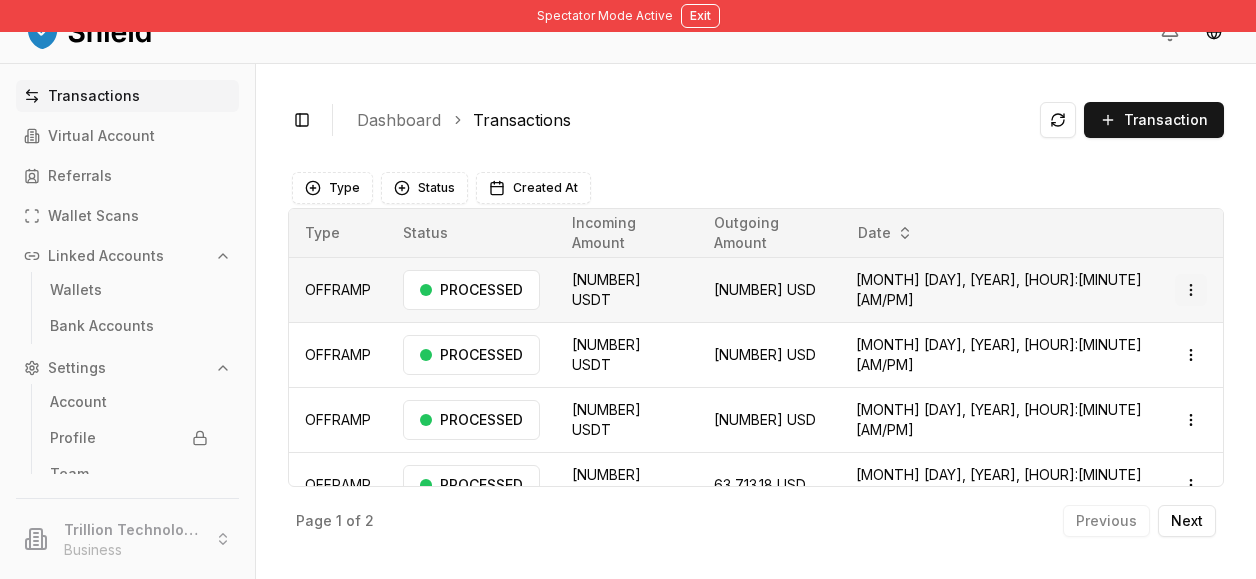 click on "Spectator Mode Active Exit Transactions Virtual Account Referrals Wallet Scans Linked Accounts Wallets Bank Accounts Settings Account Profile Team Trillion Technologies and Trading LLC Business Toggle Sidebar Dashboard Transactions   Transaction OFFRAMP   36,947.00 USDT   36,873.10 USD Jul 31, 2025, 6:08 PM PROCESSED Open menu OFFRAMP   46,061.72 USDT   45,969.58 USD Jul 31, 2025, 5:26 PM PROCESSED Open menu OFFRAMP   37,646.00 USDT   37,570.70 USD Jul 31, 2025, 4:08 PM PROCESSED Open menu OFFRAMP   63,840.88 USDT   63,713.18 USD Jul 31, 2025, 1:32 PM PROCESSED Open menu OFFRAMP   100.00 USDT   99.80 USD Jul 31, 2025, 1:06 PM PROCESSED Open menu OFFRAMP   200.41 USDT   199.99 USD Jul 31, 2025, 12:58 PM PROCESSED Open menu OFFRAMP   52,186.00 USDT   52,081.62 USD Jul 31, 2025, 12:06 PM PROCESSED Open menu OFFRAMP   10.00 USDT   9.98 USD Jul 31, 2025, 12:01 PM PROCESSED Open menu Page 1 of 2 Previous Next Type Status Created At Type Status Incoming Amount Outgoing Amount Date   OFFRAMP   PROCESSED   36,947.00" at bounding box center (628, 289) 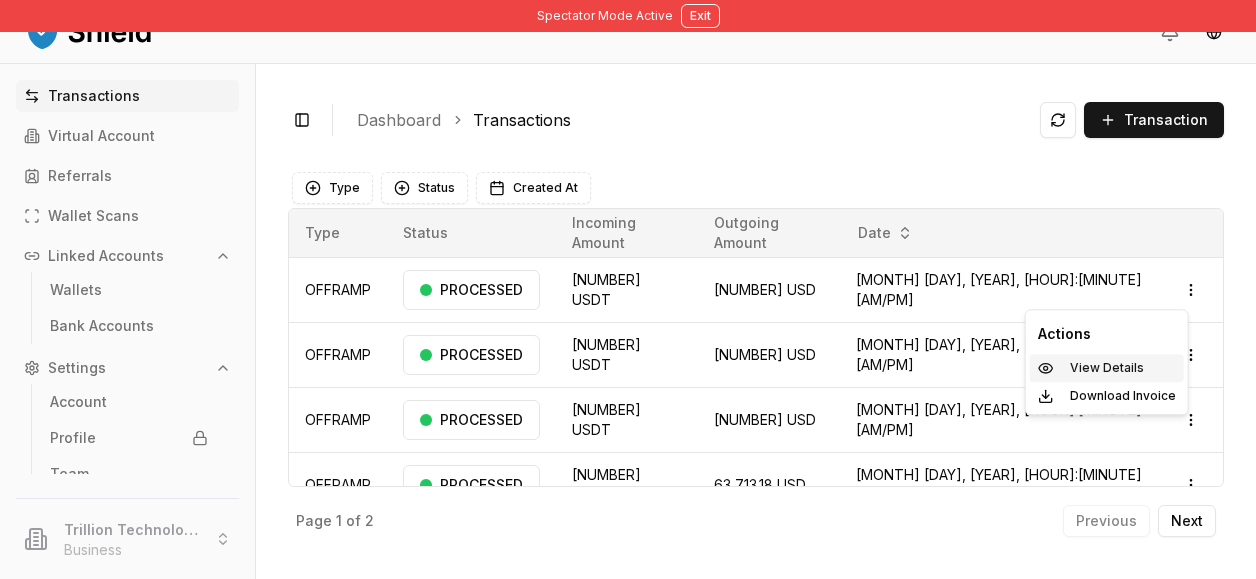 click on "View Details" at bounding box center (1107, 368) 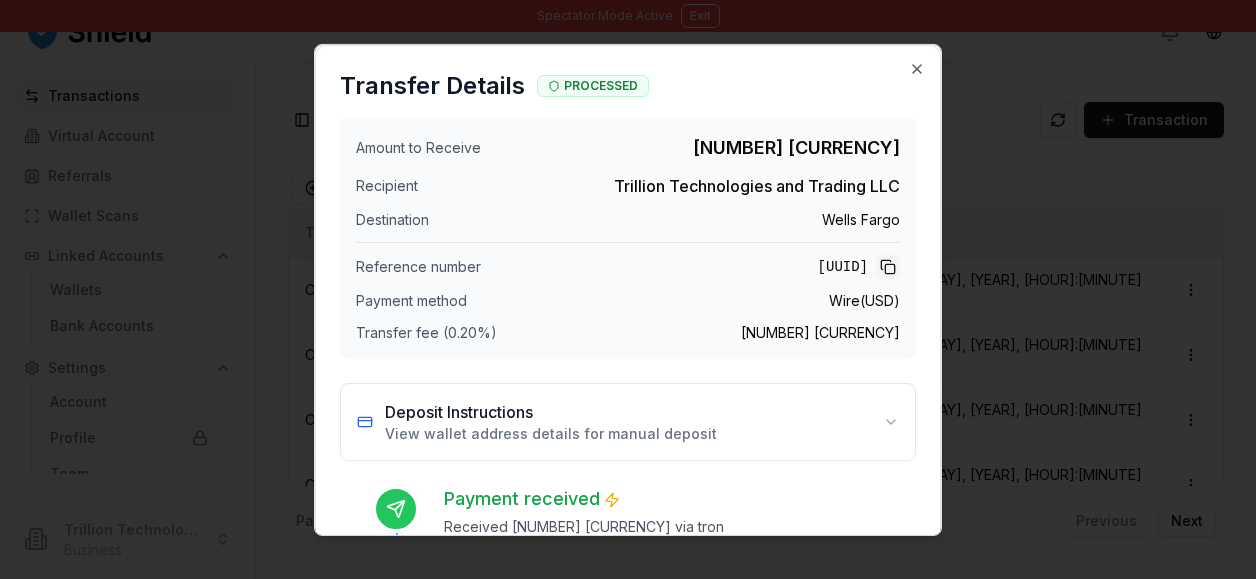 click at bounding box center (888, 266) 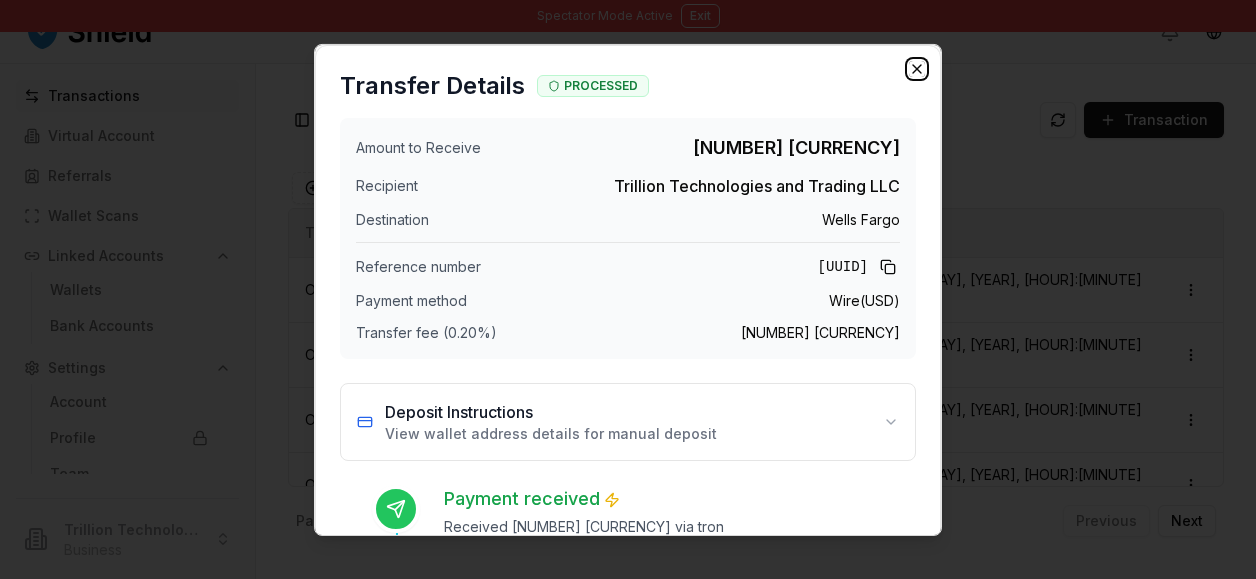 click 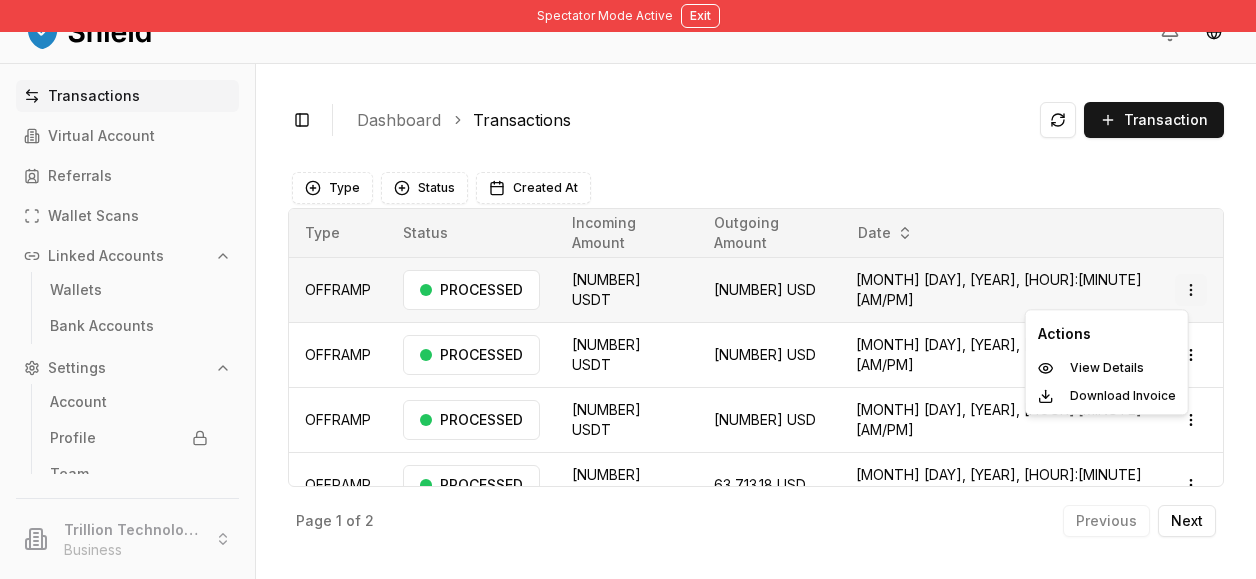 click on "Spectator Mode Active Exit Transactions Virtual Account Referrals Wallet Scans Linked Accounts Wallets Bank Accounts Settings Account Profile Team Trillion Technologies and Trading LLC Business Toggle Sidebar Dashboard Transactions   Transaction OFFRAMP   36,947.00 USDT   36,873.10 USD Jul 31, 2025, 6:08 PM PROCESSED Open menu OFFRAMP   46,061.72 USDT   45,969.58 USD Jul 31, 2025, 5:26 PM PROCESSED Open menu OFFRAMP   37,646.00 USDT   37,570.70 USD Jul 31, 2025, 4:08 PM PROCESSED Open menu OFFRAMP   63,840.88 USDT   63,713.18 USD Jul 31, 2025, 1:32 PM PROCESSED Open menu OFFRAMP   100.00 USDT   99.80 USD Jul 31, 2025, 1:06 PM PROCESSED Open menu OFFRAMP   200.41 USDT   199.99 USD Jul 31, 2025, 12:58 PM PROCESSED Open menu OFFRAMP   52,186.00 USDT   52,081.62 USD Jul 31, 2025, 12:06 PM PROCESSED Open menu OFFRAMP   10.00 USDT   9.98 USD Jul 31, 2025, 12:01 PM PROCESSED Open menu Page 1 of 2 Previous Next Type Status Created At Type Status Incoming Amount Outgoing Amount Date   OFFRAMP   PROCESSED   36,947.00" at bounding box center [628, 289] 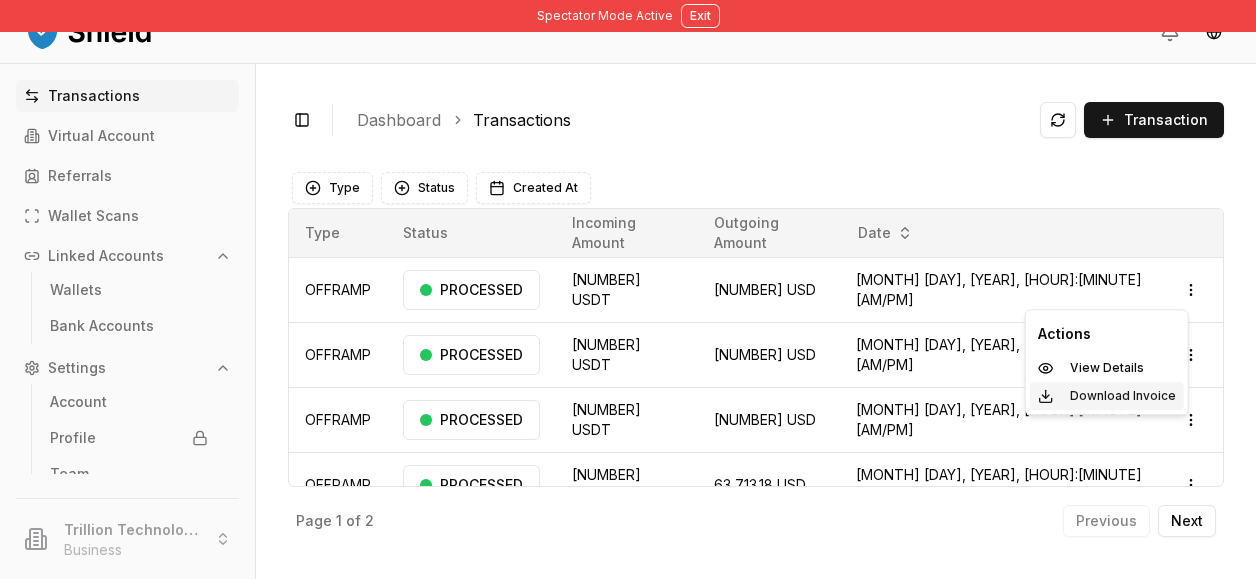 click on "Download Invoice" at bounding box center (1123, 396) 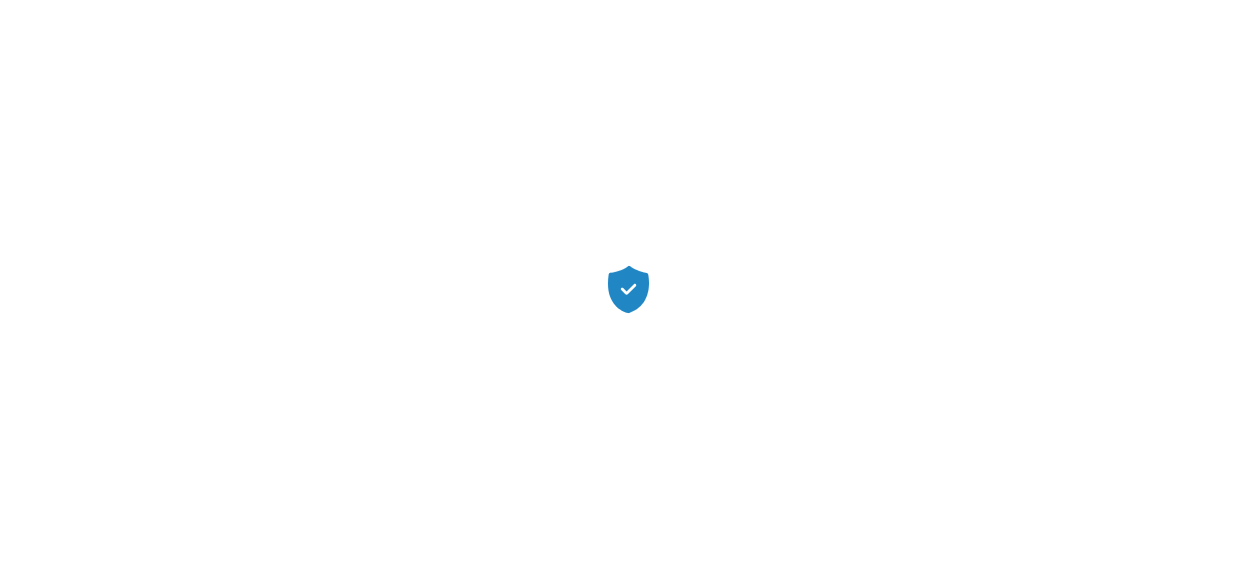 scroll, scrollTop: 0, scrollLeft: 0, axis: both 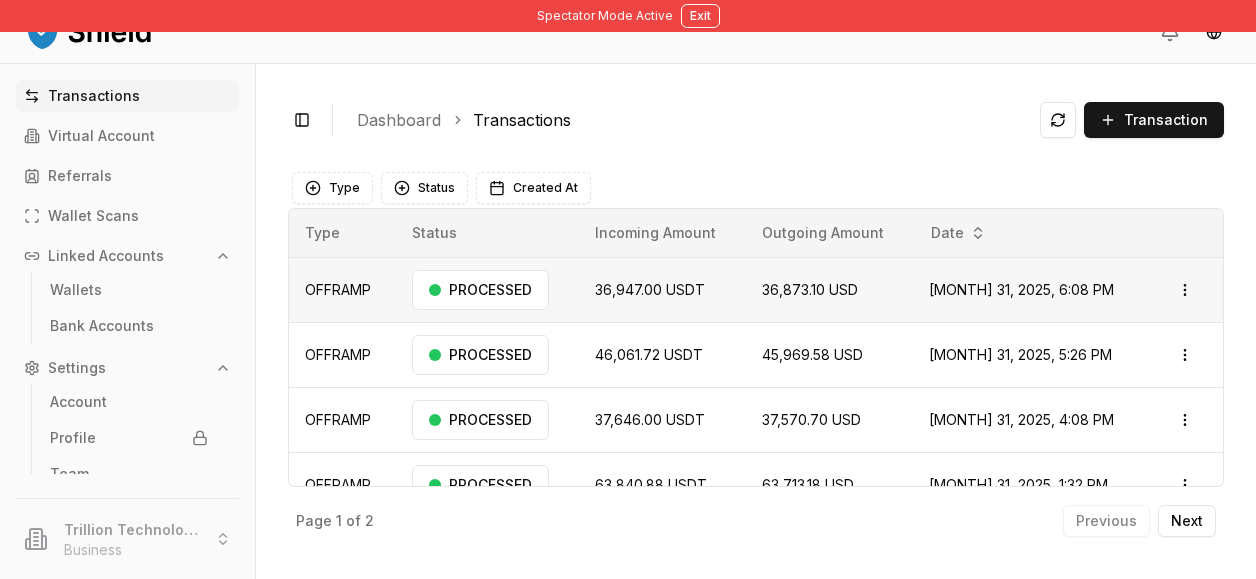 click on "Open menu" at bounding box center [1188, 289] 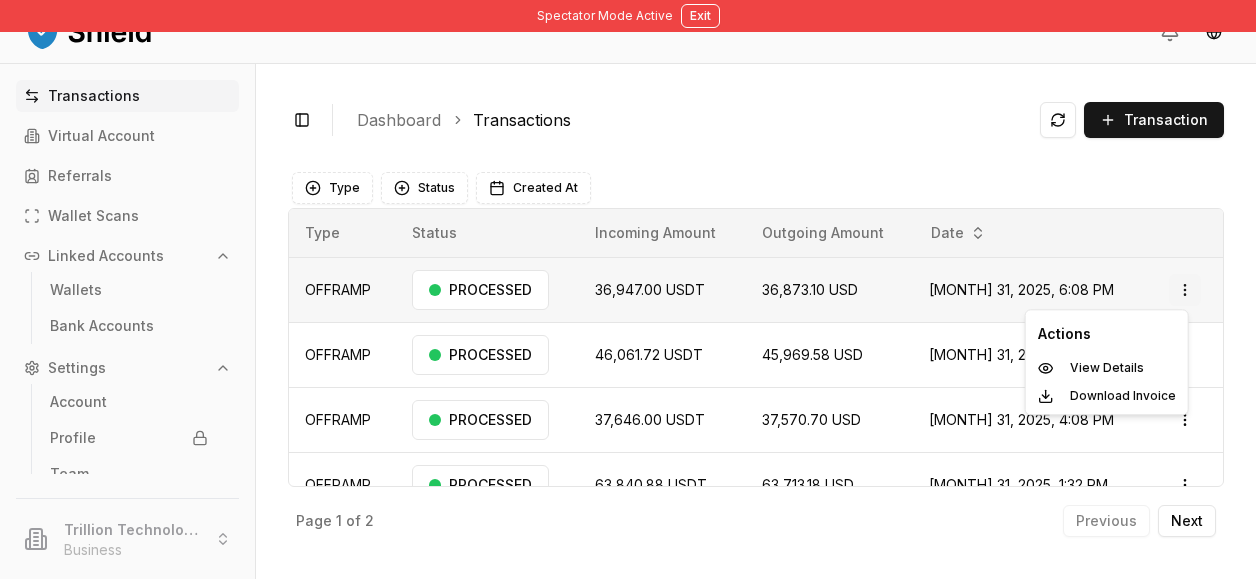 click on "Spectator Mode Active Exit Transactions Virtual Account Referrals Wallet Scans Linked Accounts Wallets Bank Accounts Settings Account Profile Team Trillion Technologies and Trading LLC Business Toggle Sidebar Dashboard Transactions   Transaction OFFRAMP   [NUMBER] [CURRENCY]   [NUMBER] [CURRENCY] [MONTH] [DAY], [YEAR], [HOUR]:[MINUTE] [AM/PM] PROCESSED Open menu OFFRAMP   [NUMBER] [CURRENCY]   [NUMBER] [CURRENCY] [MONTH] [DAY], [YEAR], [HOUR]:[MINUTE] [AM/PM] PROCESSED Open menu OFFRAMP   [NUMBER] [CURRENCY]   [NUMBER] [CURRENCY] [MONTH] [DAY], [YEAR], [HOUR]:[MINUTE] [AM/PM] PROCESSED Open menu OFFRAMP   [NUMBER] [CURRENCY]   [NUMBER] [CURRENCY] [MONTH] [DAY], [YEAR], [HOUR]:[MINUTE] [AM/PM] PROCESSED Open menu OFFRAMP   [NUMBER] [CURRENCY]   [NUMBER] [CURRENCY] [MONTH] [DAY], [YEAR], [HOUR]:[MINUTE] [AM/PM] PROCESSED Open menu OFFRAMP   [NUMBER] [CURRENCY]   [NUMBER] [CURRENCY] [MONTH] [DAY], [YEAR], [HOUR]:[MINUTE] [AM/PM] PROCESSED Open menu OFFRAMP   [NUMBER] [CURRENCY]   [NUMBER] [CURRENCY] [MONTH] [DAY], [YEAR], [HOUR]:[MINUTE] [AM/PM] PROCESSED Open menu OFFRAMP   [NUMBER] [CURRENCY]   [NUMBER] [CURRENCY] [MONTH] [DAY], [YEAR], [HOUR]:[MINUTE] [AM/PM] PROCESSED Open menu Page 1 of 2 Previous Next Type Status Created At Type Status Incoming Amount Outgoing Amount Date   OFFRAMP   PROCESSED   [NUMBER]" at bounding box center (628, 289) 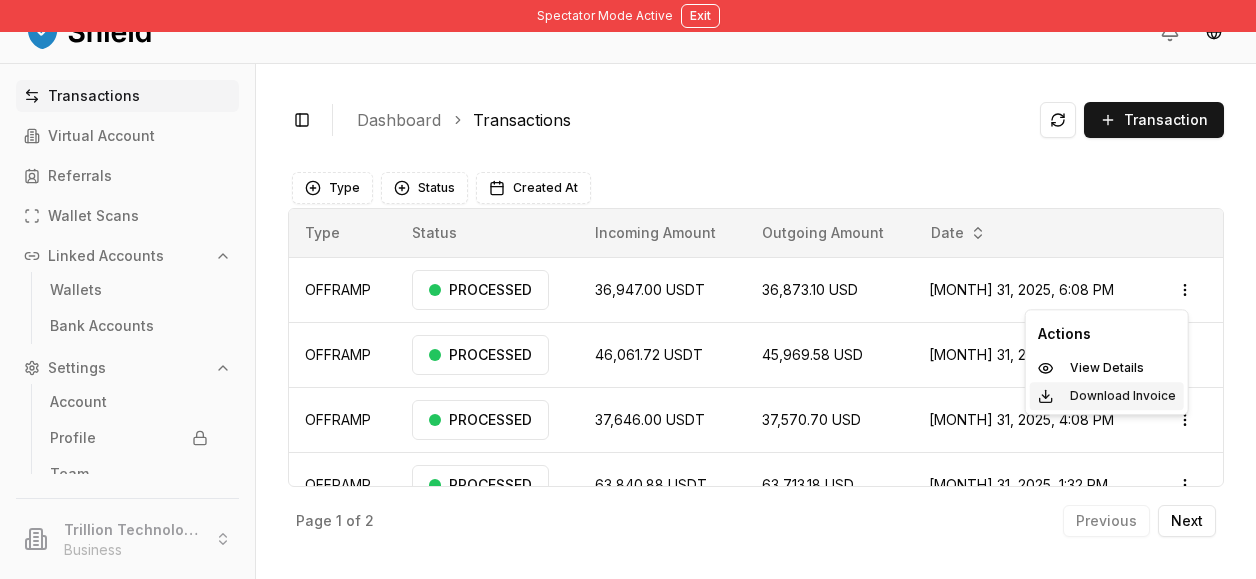 click on "Download Invoice" at bounding box center (1123, 396) 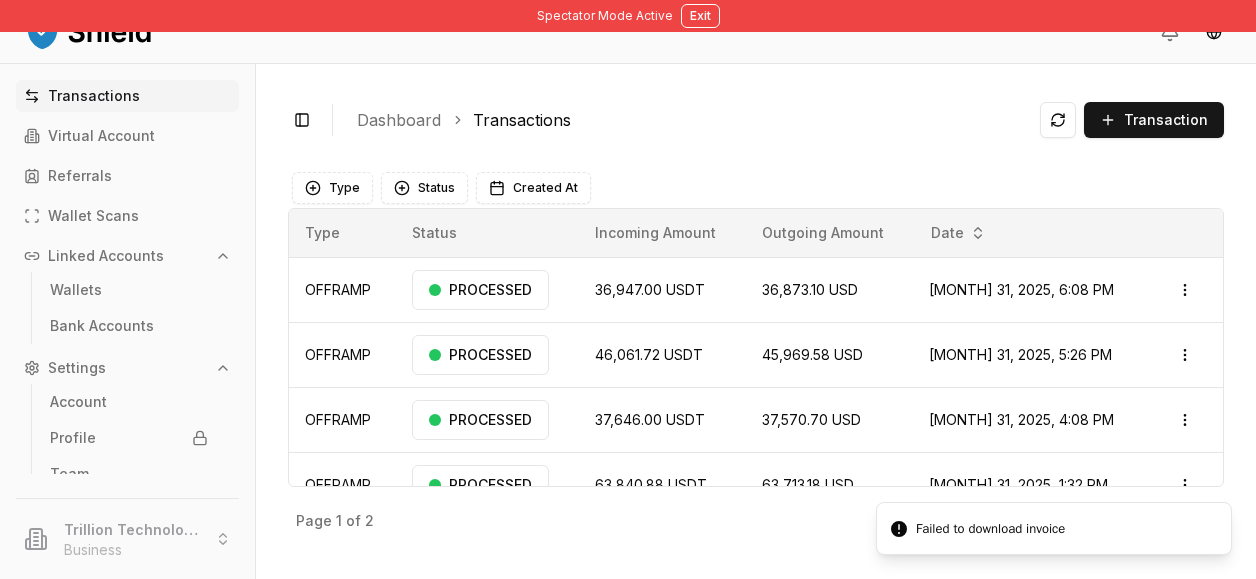 click on "Failed to download invoice" at bounding box center (1054, 528) 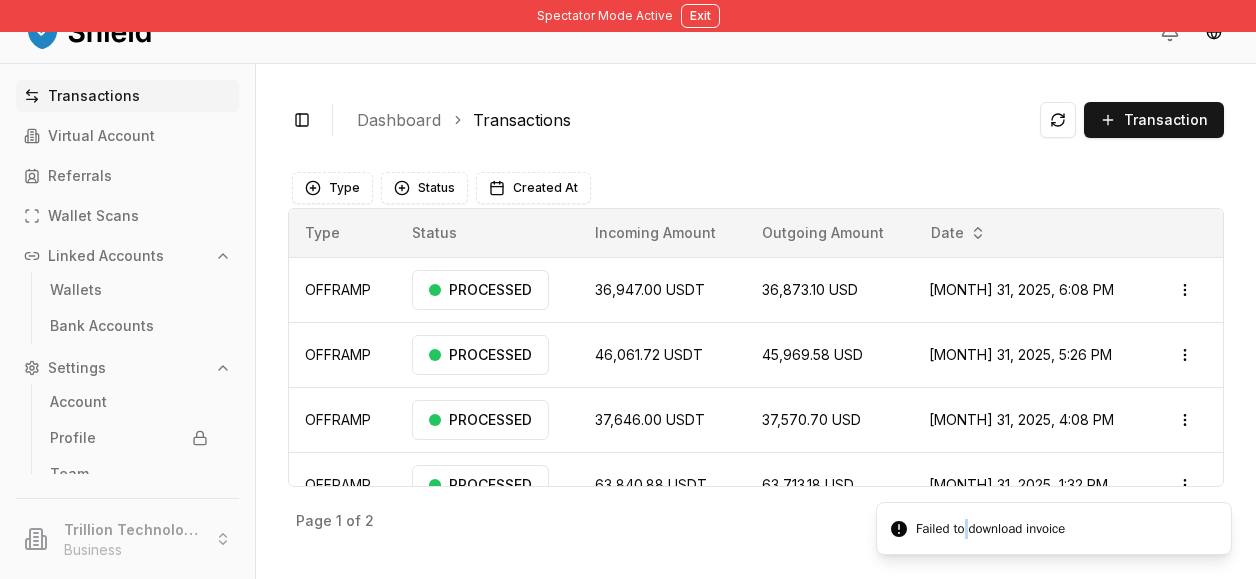 click on "Failed to download invoice" at bounding box center (1054, 528) 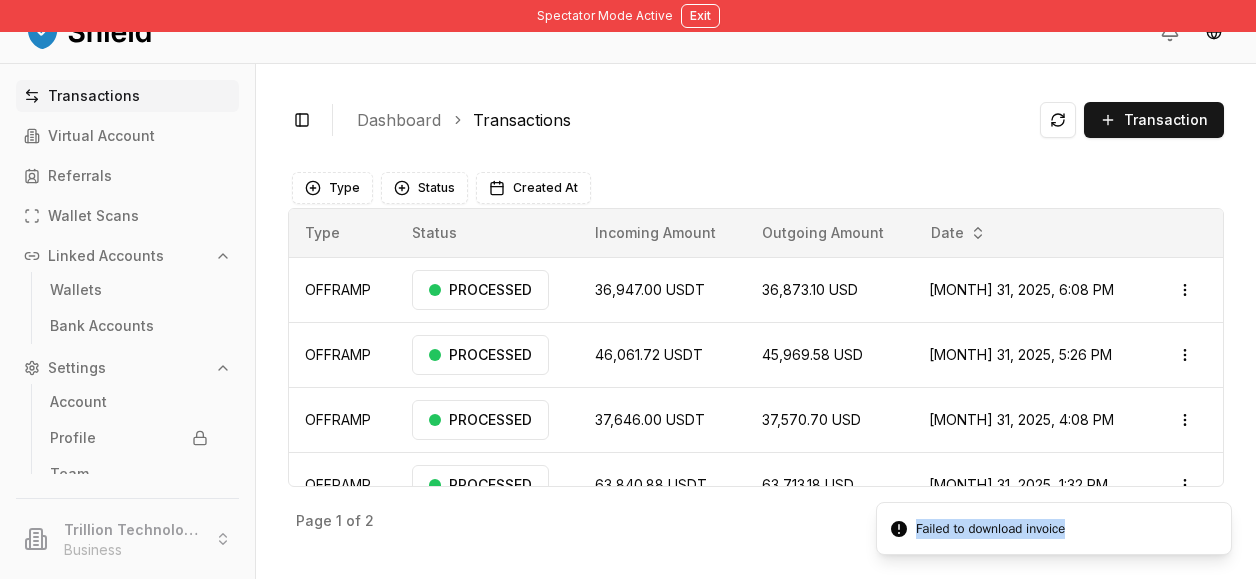 click on "Failed to download invoice" at bounding box center [1054, 528] 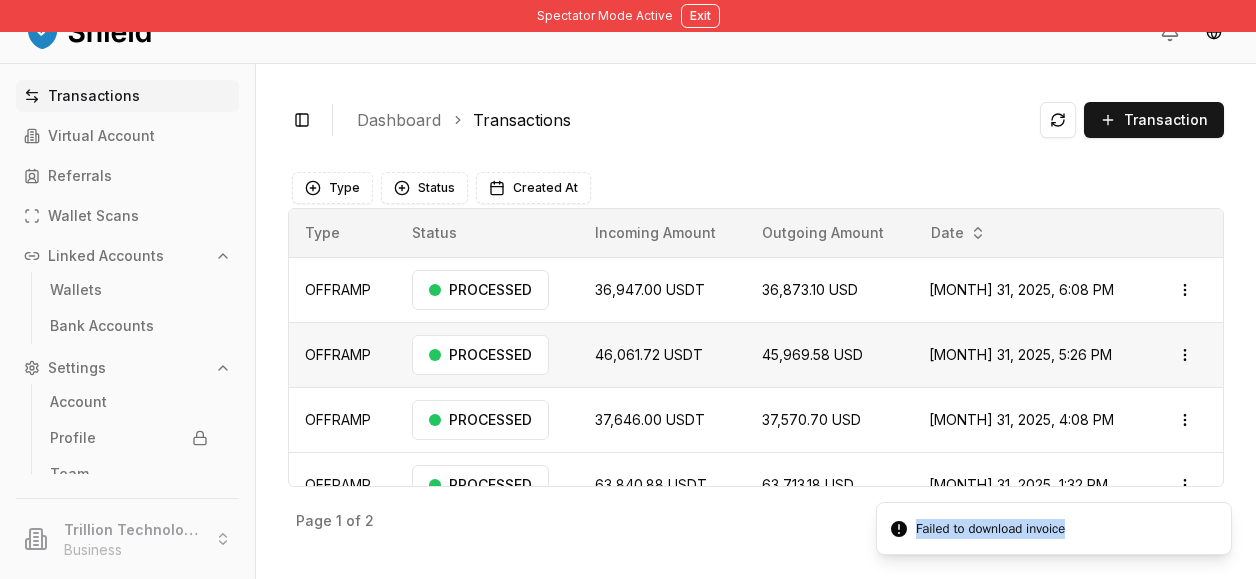 drag, startPoint x: 966, startPoint y: 540, endPoint x: 1103, endPoint y: 347, distance: 236.68121 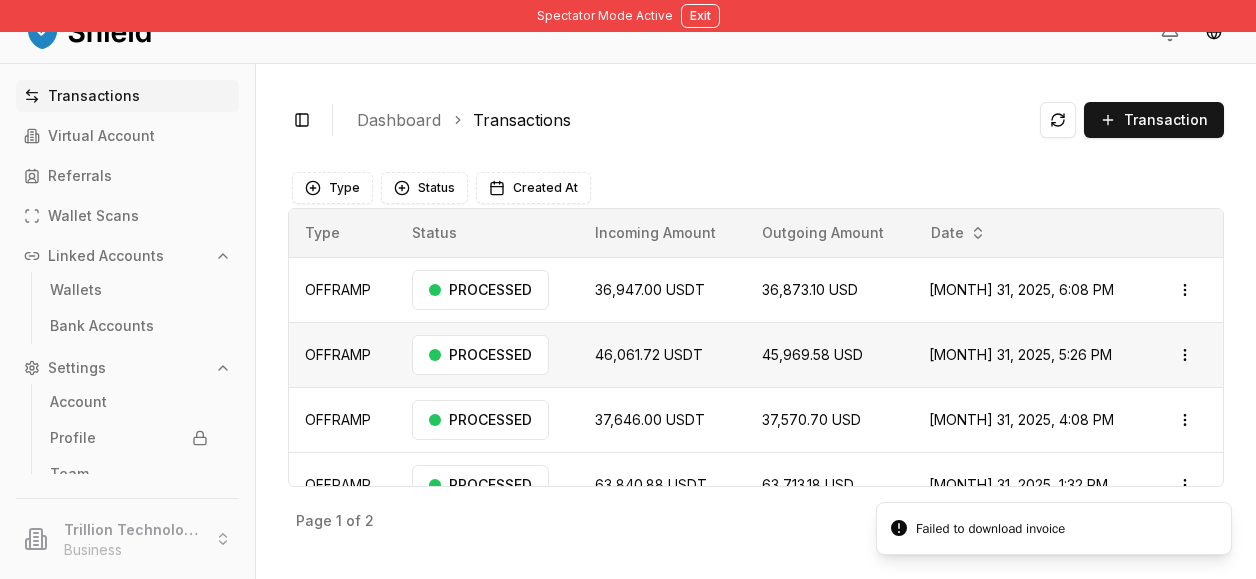 click on "Open menu" at bounding box center [1188, 354] 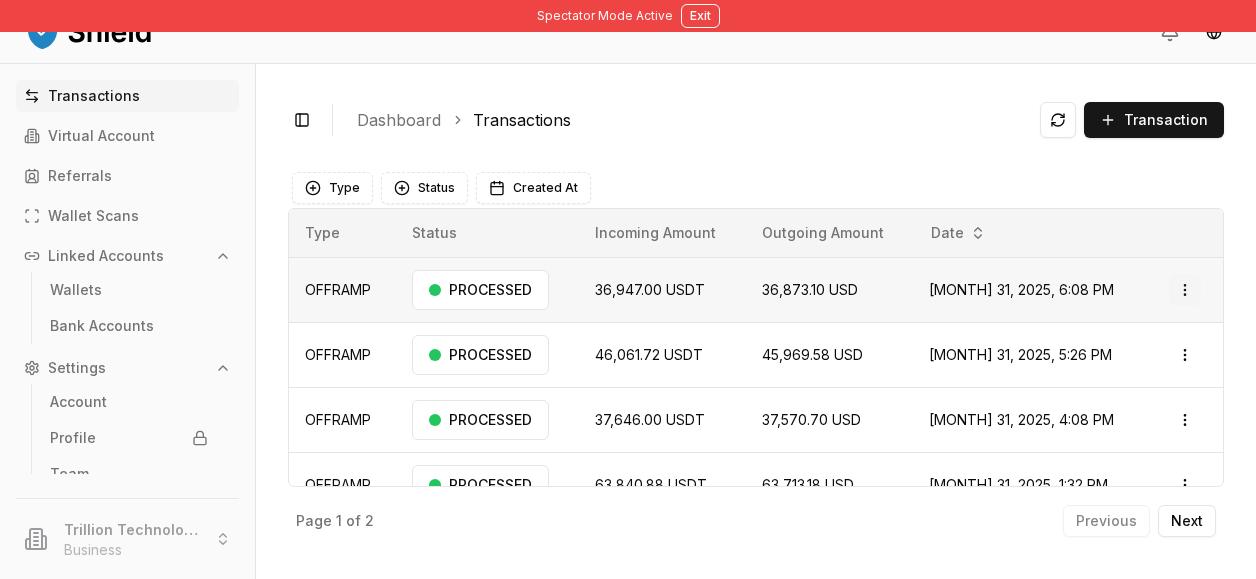 click on "Spectator Mode Active Exit Transactions Virtual Account Referrals Wallet Scans Linked Accounts Wallets Bank Accounts Settings Account Profile Team Trillion Technologies and Trading LLC Business Toggle Sidebar Dashboard Transactions   Transaction OFFRAMP   36,947.00 USDT   36,873.10 USD [MONTH] 31, 2025, 6:08 [AM/PM] PROCESSED Open menu OFFRAMP   46,061.72 USDT   45,969.58 USD [MONTH] 31, 2025, 5:26 [AM/PM] PROCESSED Open menu OFFRAMP   37,646.00 USDT   37,570.70 USD [MONTH] 31, 2025, 4:08 [AM/PM] PROCESSED Open menu OFFRAMP   63,840.88 USDT   63,713.18 USD [MONTH] 31, 2025, 1:32 [AM/PM] PROCESSED Open menu OFFRAMP   100.00 USDT   99.80 USD [MONTH] 31, 2025, 1:06 [AM/PM] PROCESSED Open menu OFFRAMP   200.41 USDT   199.99 USD [MONTH] 31, 2025, 12:58 [AM/PM] PROCESSED Open menu OFFRAMP   52,186.00 USDT   52,081.62 USD [MONTH] 31, 2025, 12:06 [AM/PM] PROCESSED Open menu OFFRAMP   10.00 USDT   9.98 USD [MONTH] 31, 2025, 12:01 [AM/PM] PROCESSED Open menu Page 1 of 2 Previous Next Type Status Created At Type Status Incoming Amount Outgoing Amount Date   OFFRAMP   PROCESSED   36,947.00" at bounding box center [628, 289] 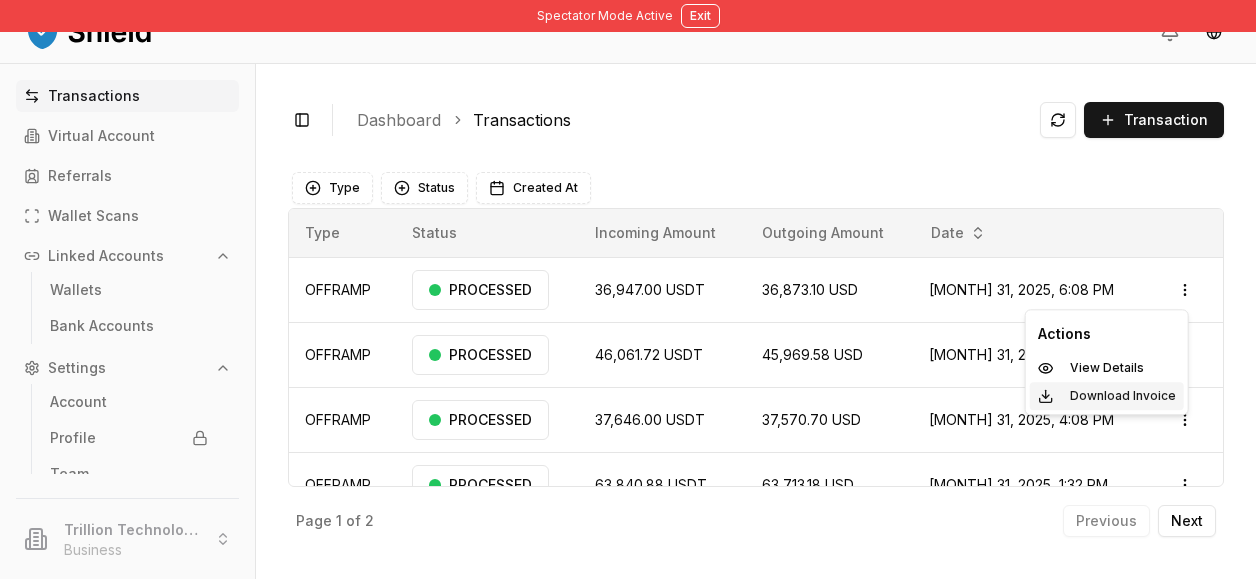 click on "Download Invoice" at bounding box center [1123, 396] 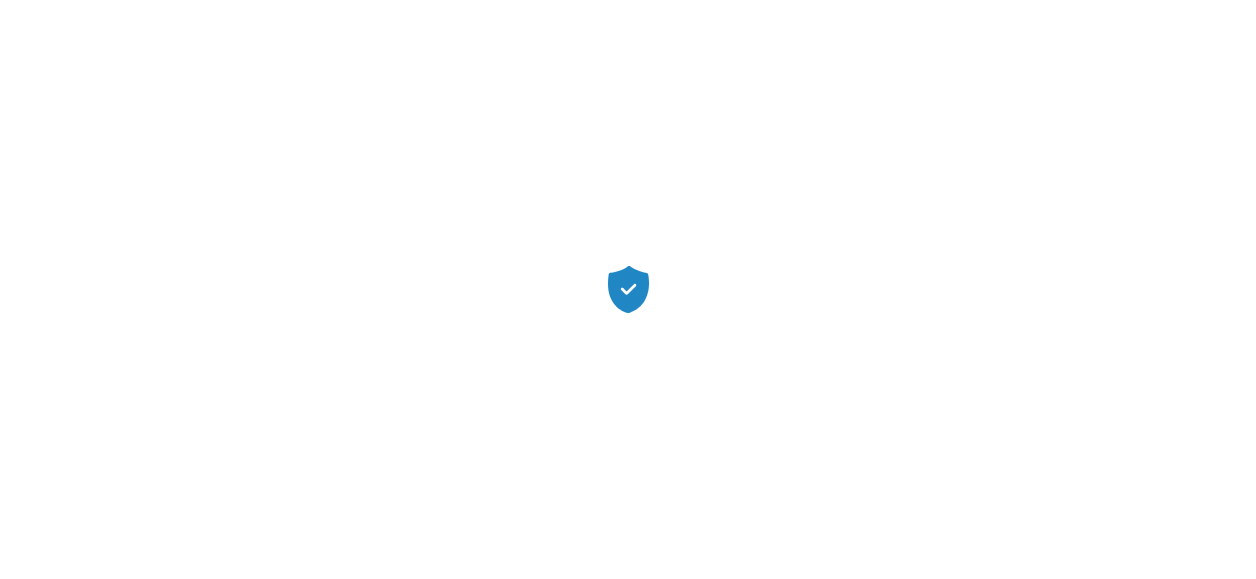 scroll, scrollTop: 0, scrollLeft: 0, axis: both 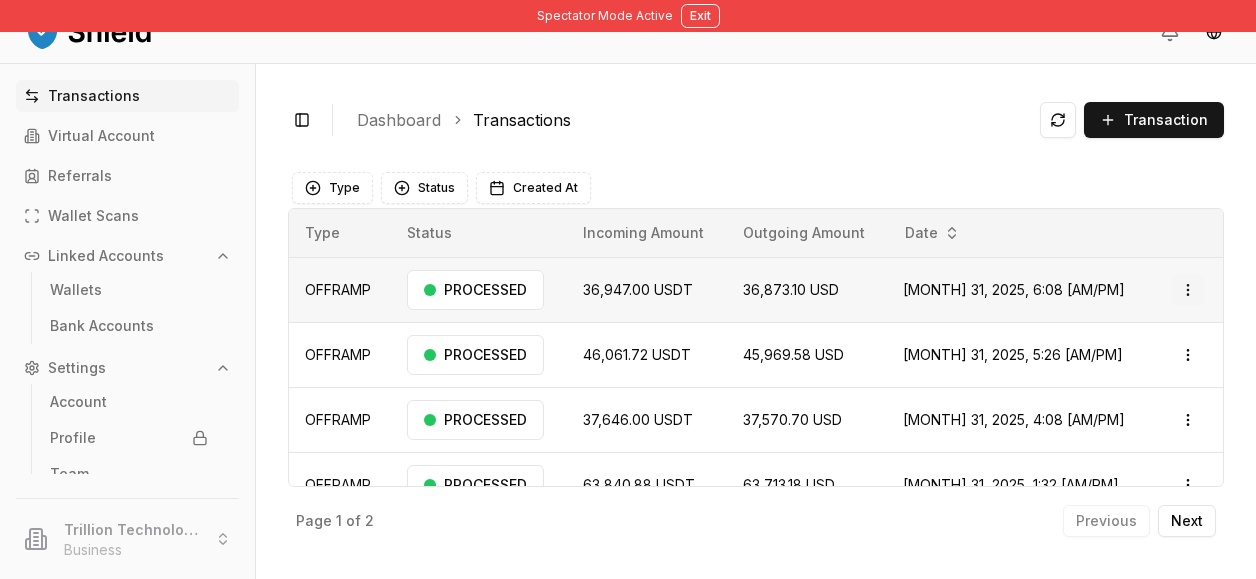 click on "Spectator Mode Active Exit Transactions Virtual Account Referrals Wallet Scans Linked Accounts Wallets Bank Accounts Settings Account Profile Team Trillion Technologies and Trading LLC Business Toggle Sidebar Dashboard Transactions   Transaction OFFRAMP   36,947.00 USDT   36,873.10 USD [MONTH] 31, 2025, 6:08 [AM/PM] PROCESSED Open menu OFFRAMP   46,061.72 USDT   45,969.58 USD [MONTH] 31, 2025, 5:26 [AM/PM] PROCESSED Open menu OFFRAMP   37,646.00 USDT   37,570.70 USD [MONTH] 31, 2025, 4:08 [AM/PM] PROCESSED Open menu OFFRAMP   63,840.88 USDT   63,713.18 USD [MONTH] 31, 2025, 1:32 [AM/PM] PROCESSED Open menu OFFRAMP   100.00 USDT   99.80 USD [MONTH] 31, 2025, 1:06 [AM/PM] PROCESSED Open menu OFFRAMP   200.41 USDT   199.99 USD [MONTH] 31, 2025, 12:58 [AM/PM] PROCESSED Open menu OFFRAMP   52,186.00 USDT   52,081.62 USD [MONTH] 31, 2025, 12:06 [AM/PM] PROCESSED Open menu OFFRAMP   10.00 USDT   9.98 USD [MONTH] 31, 2025, 12:01 [AM/PM] PROCESSED Open menu Page 1 of 2 Previous Next Type Status Created At Type Status Incoming Amount Outgoing Amount Date   OFFRAMP   PROCESSED   36,947.00" at bounding box center [628, 289] 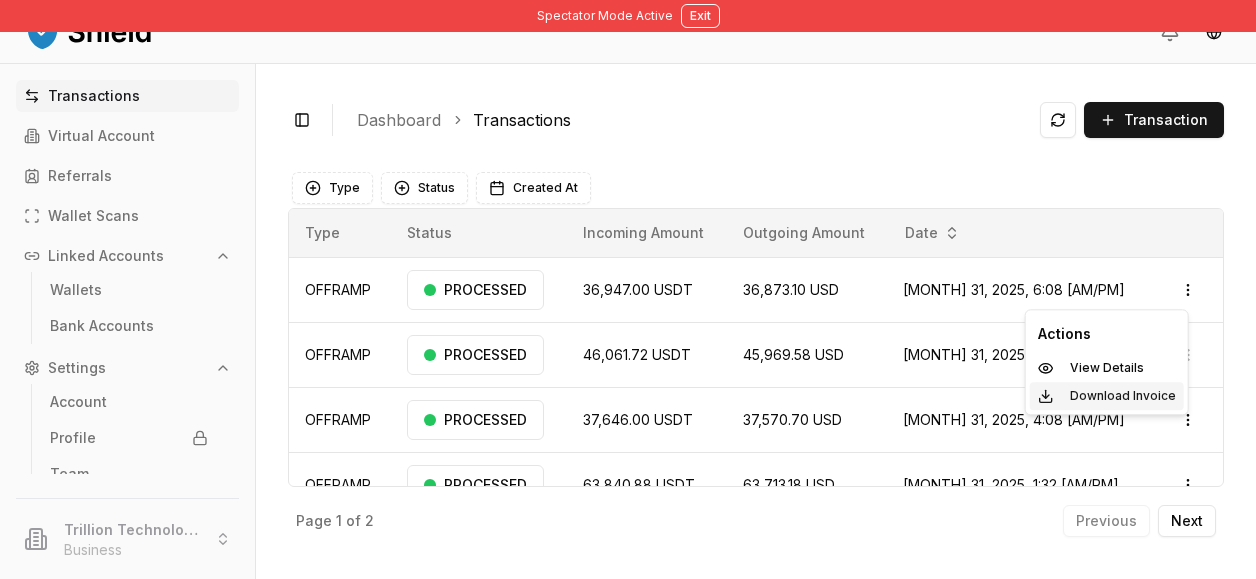 click on "Download Invoice" at bounding box center [1123, 396] 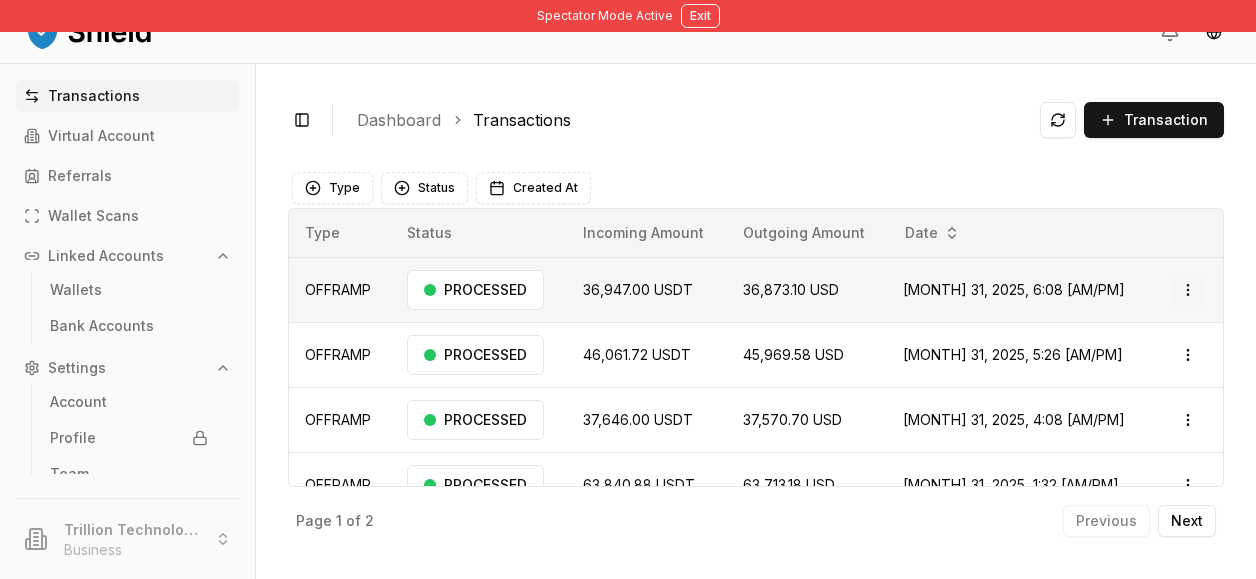 click on "Spectator Mode Active Exit Transactions Virtual Account Referrals Wallet Scans Linked Accounts Wallets Bank Accounts Settings Account Profile Team Trillion Technologies and Trading LLC Business Toggle Sidebar Dashboard Transactions   Transaction OFFRAMP   36,947.00 USDT   36,873.10 USD [MONTH] 31, 2025, 6:08 [AM/PM] PROCESSED Open menu OFFRAMP   46,061.72 USDT   45,969.58 USD [MONTH] 31, 2025, 5:26 [AM/PM] PROCESSED Open menu OFFRAMP   37,646.00 USDT   37,570.70 USD [MONTH] 31, 2025, 4:08 [AM/PM] PROCESSED Open menu OFFRAMP   63,840.88 USDT   63,713.18 USD [MONTH] 31, 2025, 1:32 [AM/PM] PROCESSED Open menu OFFRAMP   100.00 USDT   99.80 USD [MONTH] 31, 2025, 1:06 [AM/PM] PROCESSED Open menu OFFRAMP   200.41 USDT   199.99 USD [MONTH] 31, 2025, 12:58 [AM/PM] PROCESSED Open menu OFFRAMP   52,186.00 USDT   52,081.62 USD [MONTH] 31, 2025, 12:06 [AM/PM] PROCESSED Open menu OFFRAMP   10.00 USDT   9.98 USD [MONTH] 31, 2025, 12:01 [AM/PM] PROCESSED Open menu Page 1 of 2 Previous Next Type Status Created At Type Status Incoming Amount Outgoing Amount Date   OFFRAMP   PROCESSED   36,947.00" at bounding box center [628, 289] 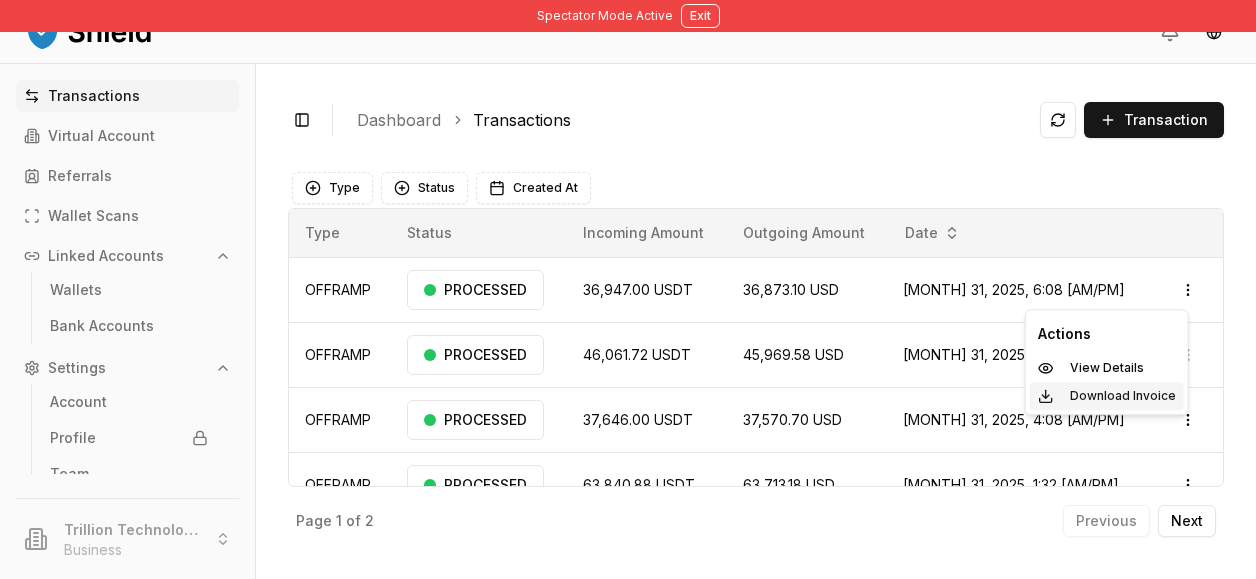 click on "Download Invoice" at bounding box center [1123, 396] 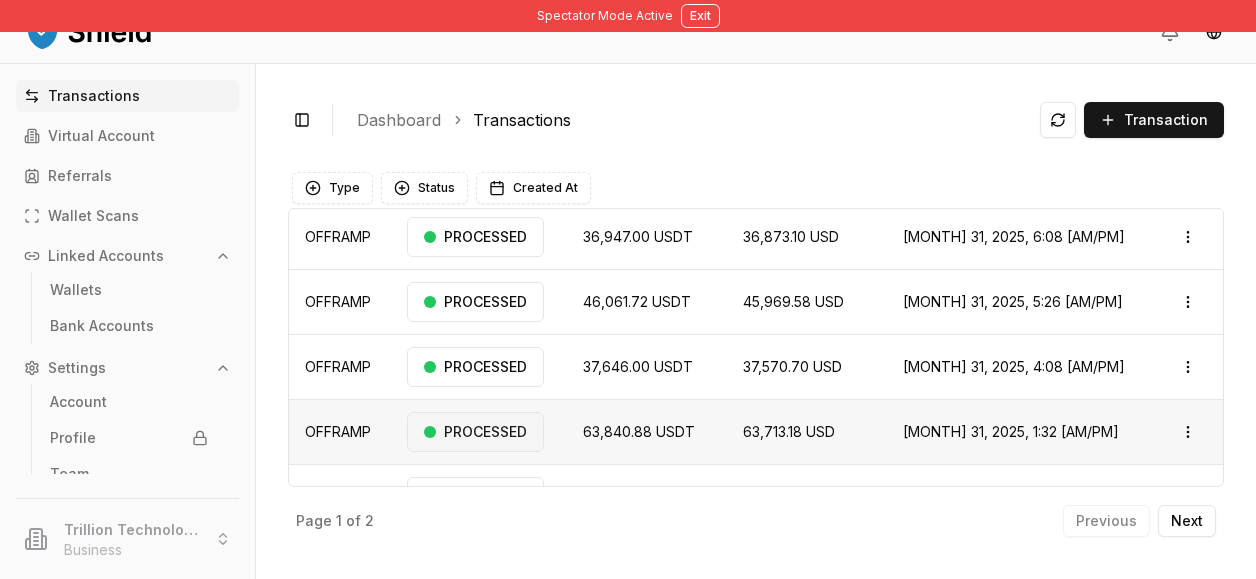 scroll, scrollTop: 0, scrollLeft: 0, axis: both 